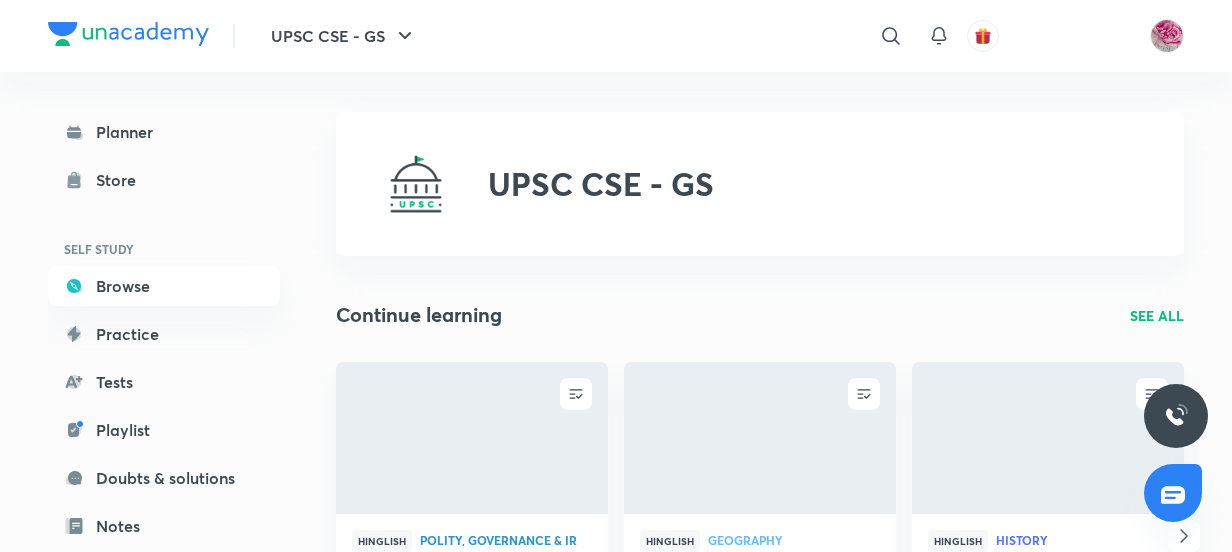 scroll, scrollTop: 0, scrollLeft: 0, axis: both 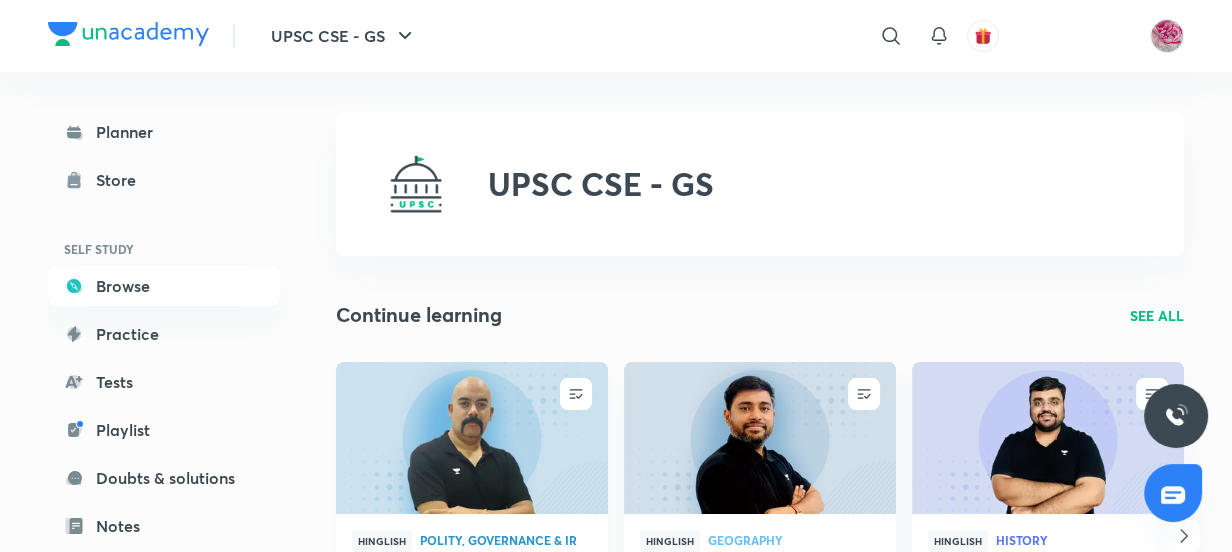 click at bounding box center (471, 437) 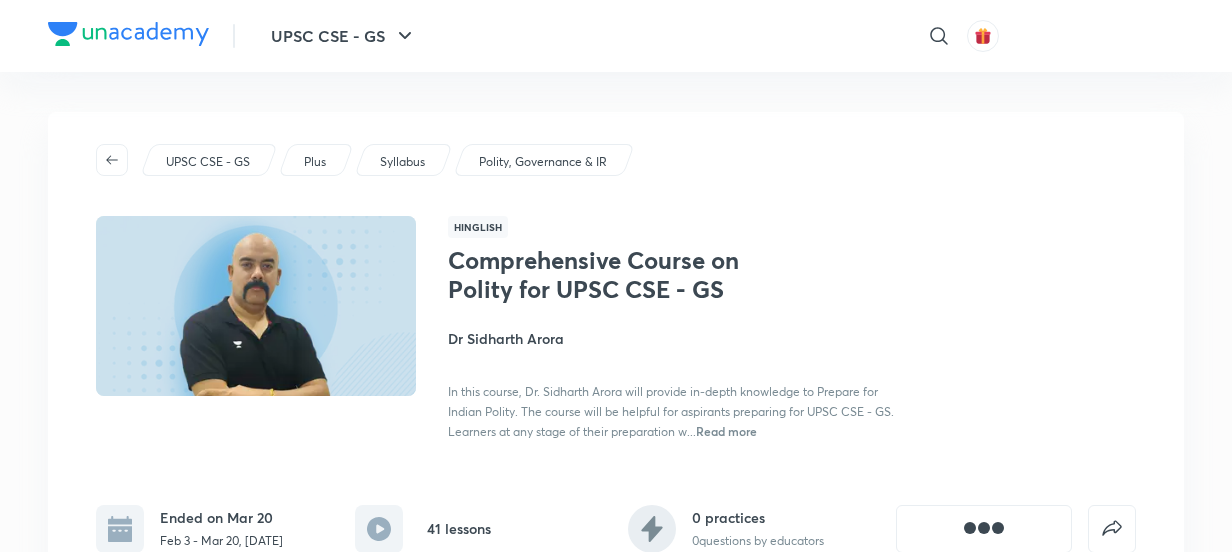 scroll, scrollTop: 0, scrollLeft: 0, axis: both 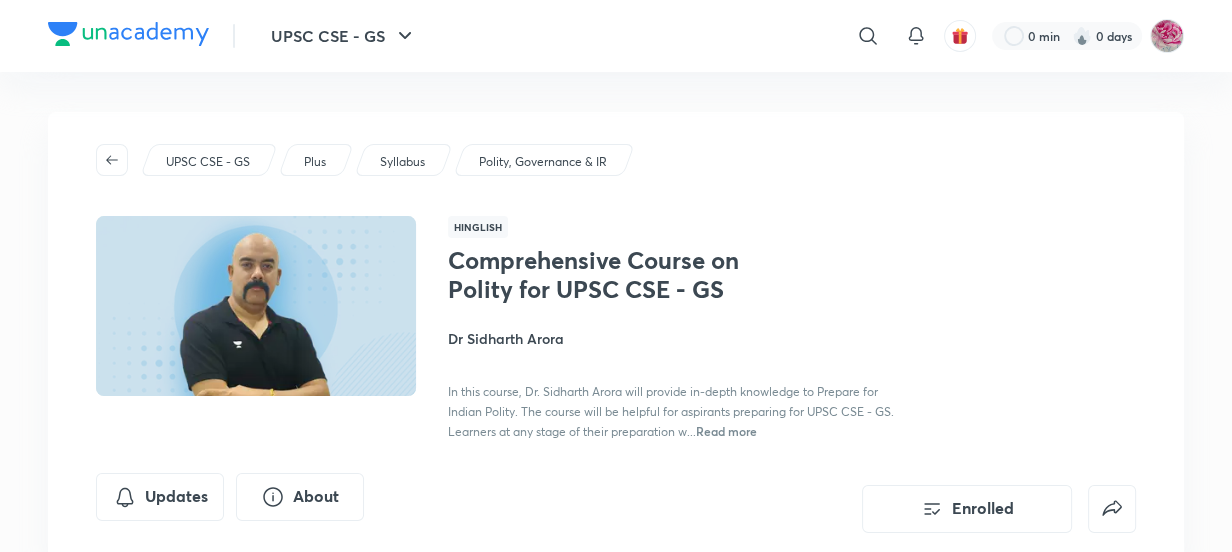 click on "Dr Sidharth Arora" at bounding box center (672, 338) 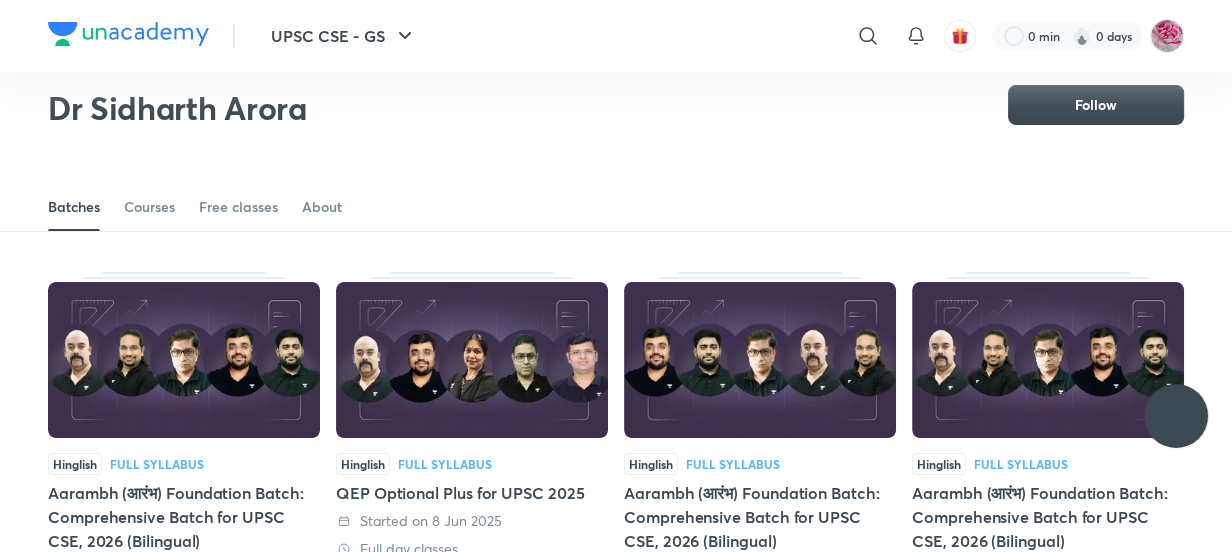 scroll, scrollTop: 87, scrollLeft: 0, axis: vertical 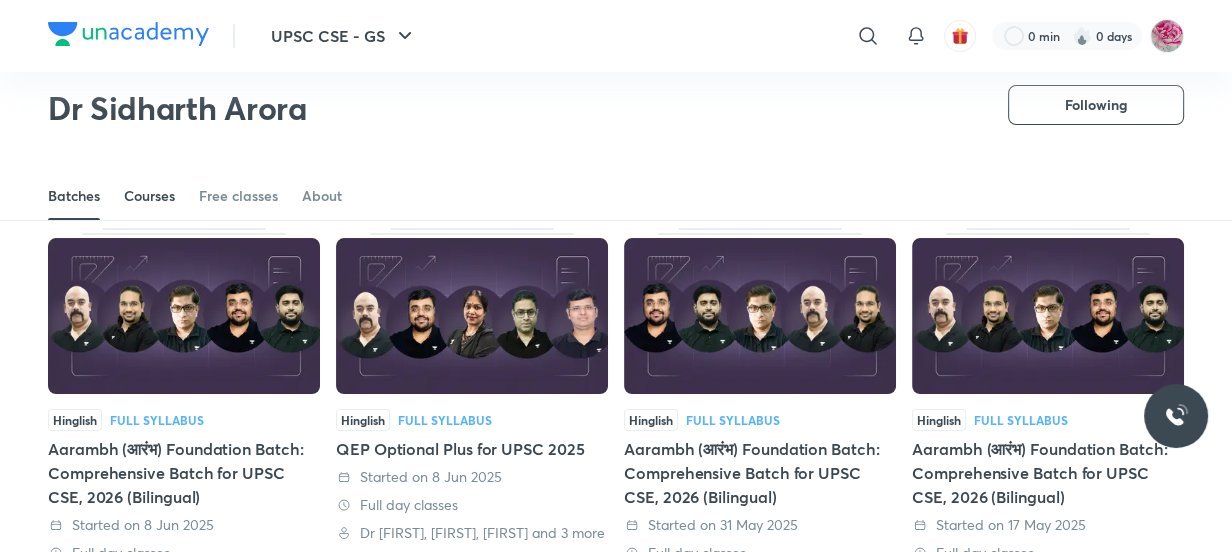 click on "Courses" at bounding box center [149, 196] 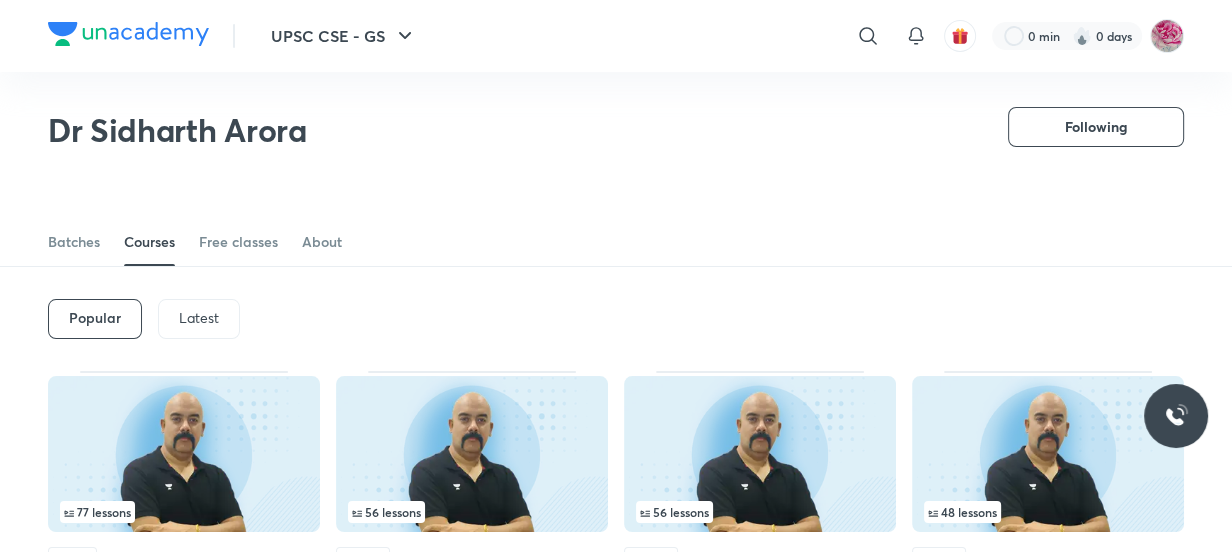 scroll, scrollTop: 0, scrollLeft: 0, axis: both 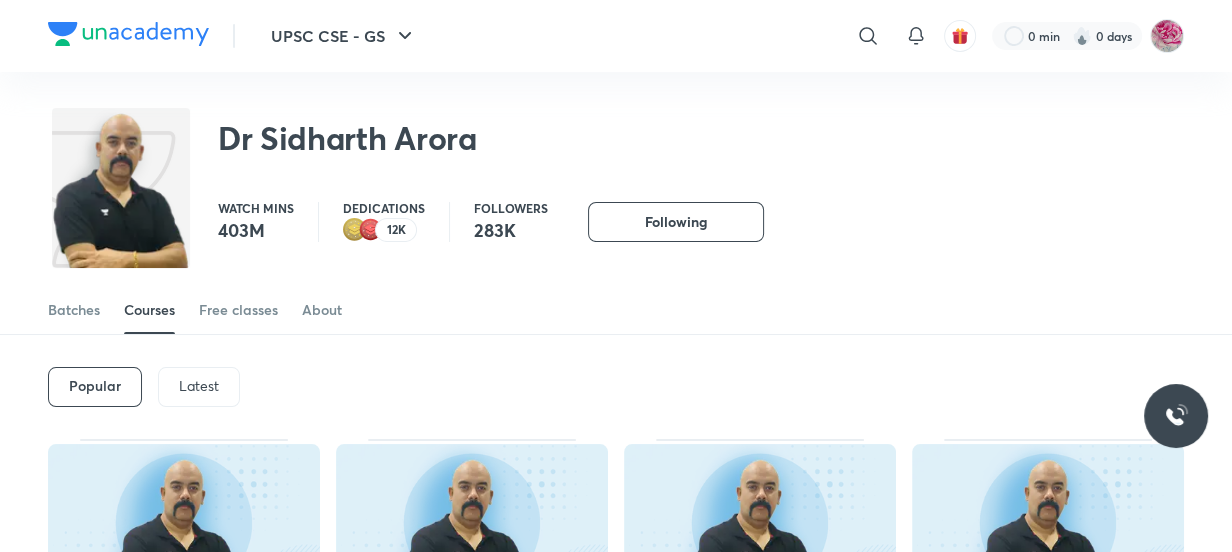 click on "Latest" at bounding box center [199, 387] 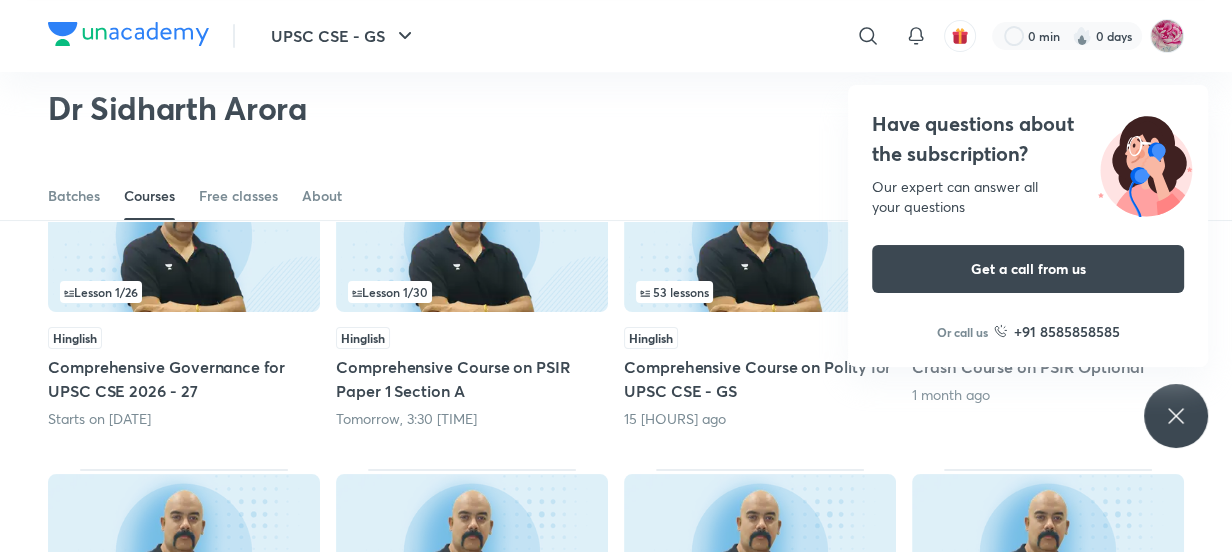 scroll, scrollTop: 225, scrollLeft: 0, axis: vertical 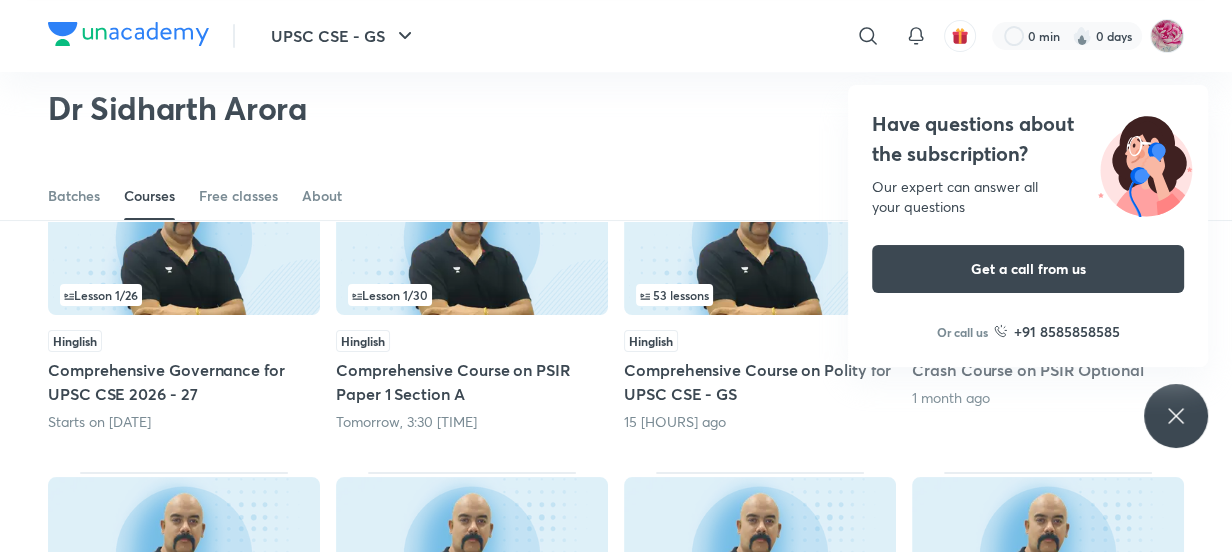 click 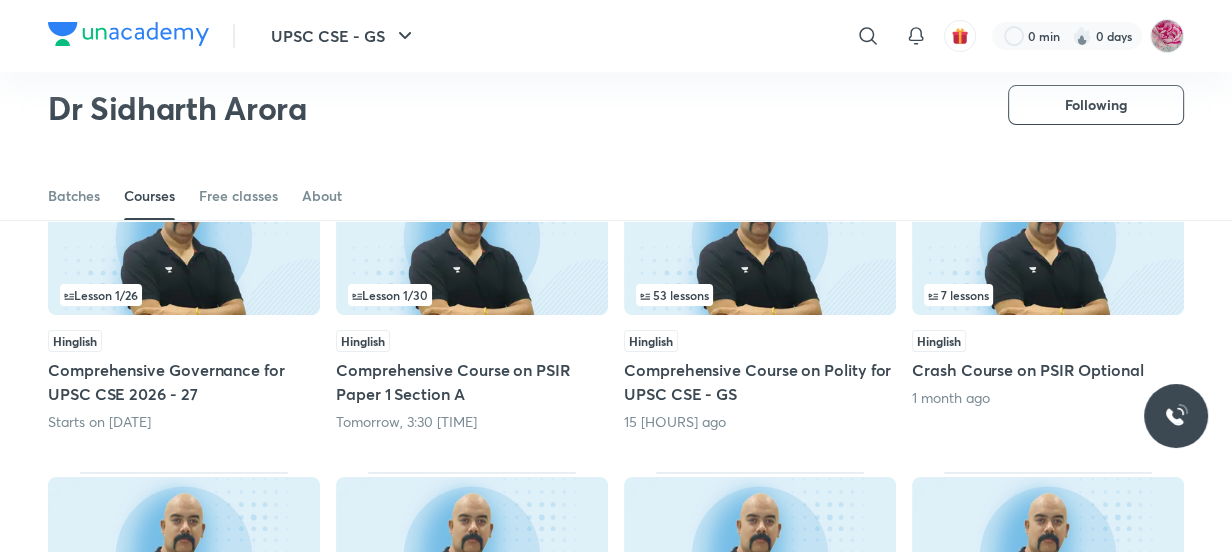 click at bounding box center (472, 237) 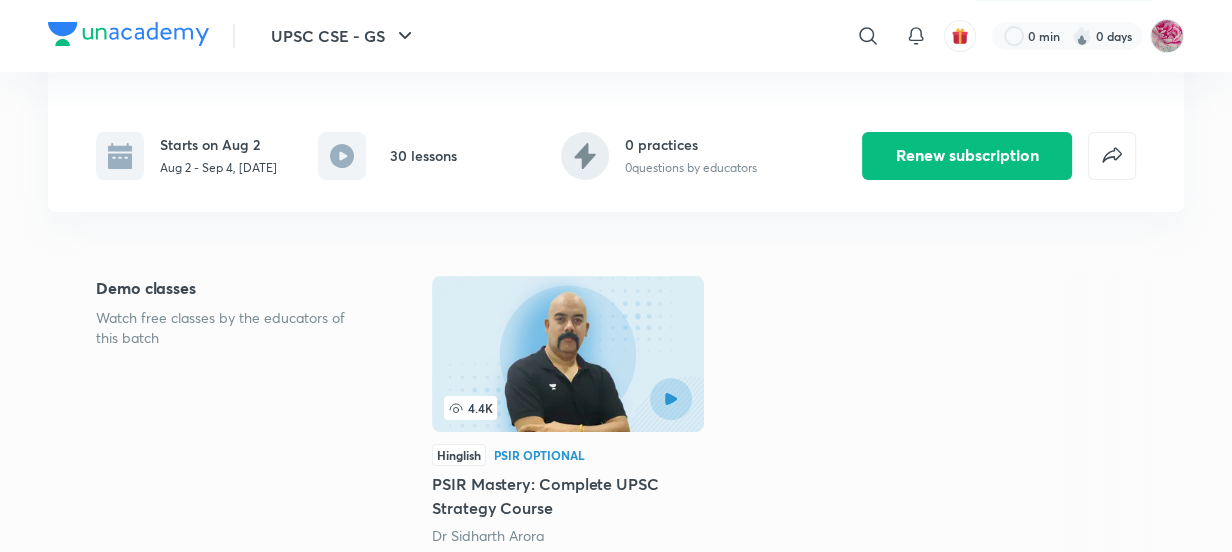 scroll, scrollTop: 381, scrollLeft: 0, axis: vertical 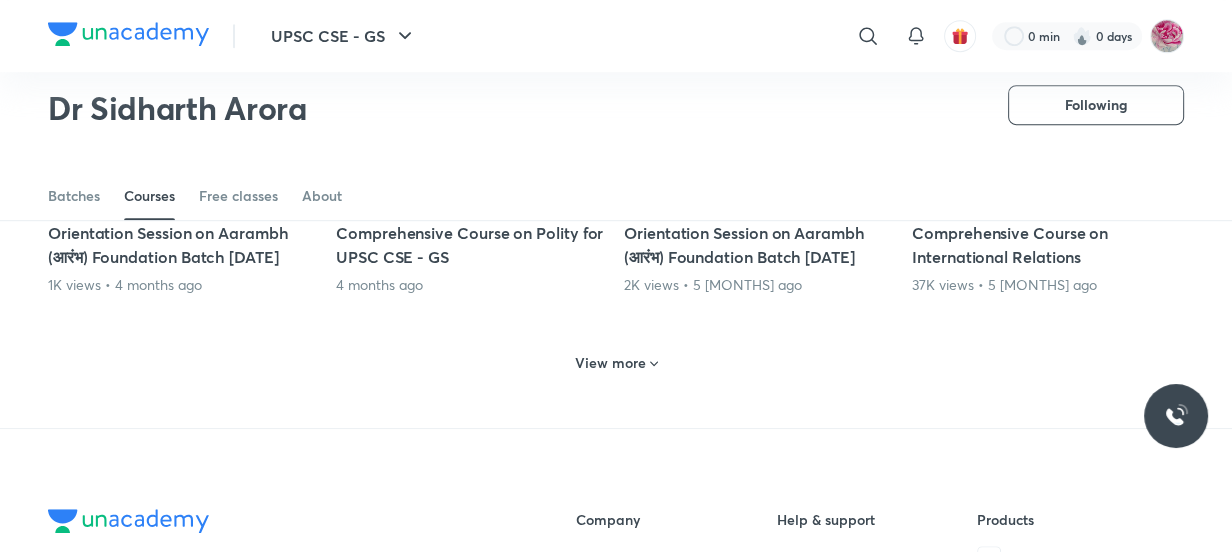 click on "View more" at bounding box center [610, 363] 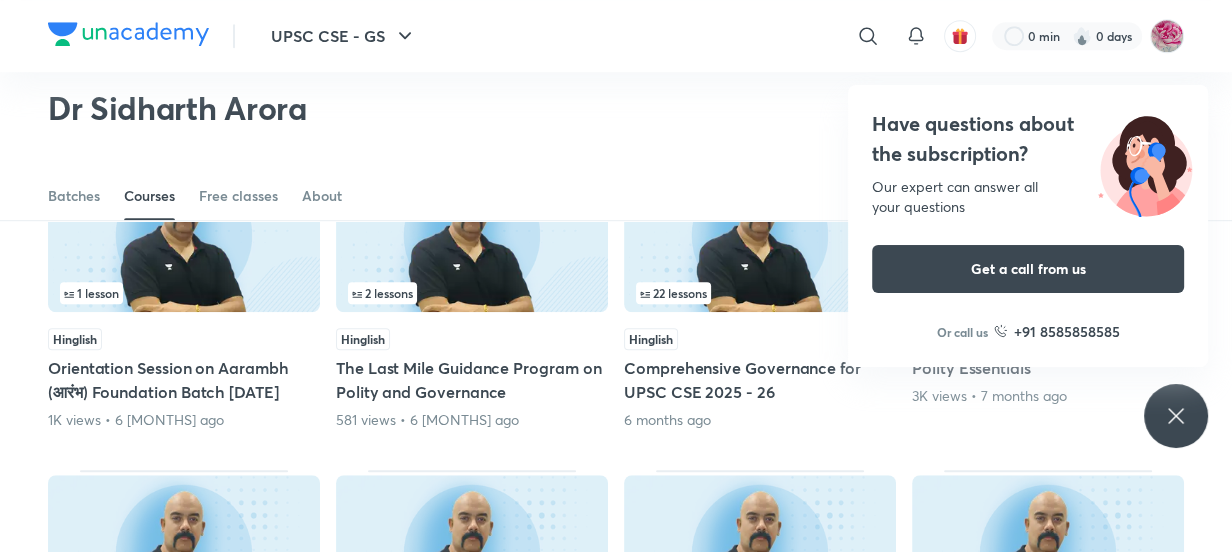 scroll, scrollTop: 1184, scrollLeft: 0, axis: vertical 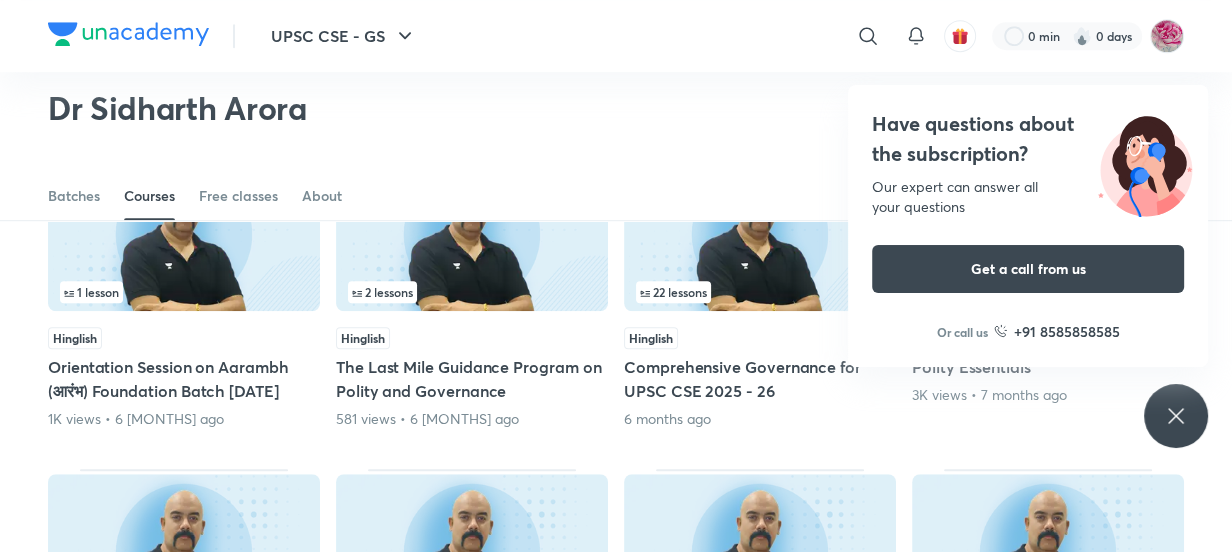 click on "Have questions about the subscription? Our expert can answer all your questions Get a call from us Or call us +91 8585858585" at bounding box center [1176, 416] 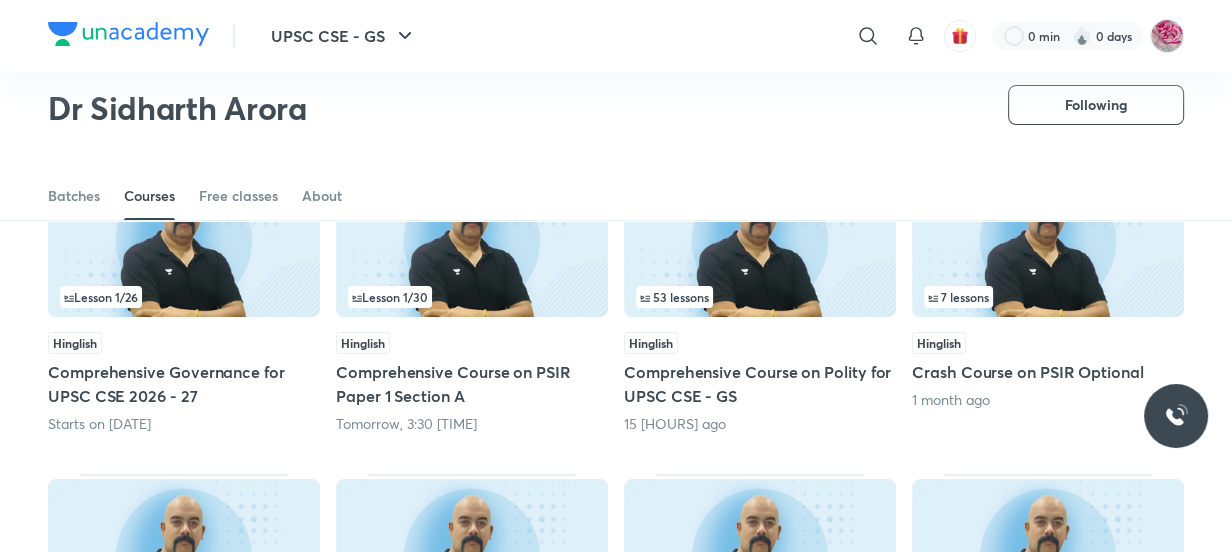 scroll, scrollTop: 192, scrollLeft: 0, axis: vertical 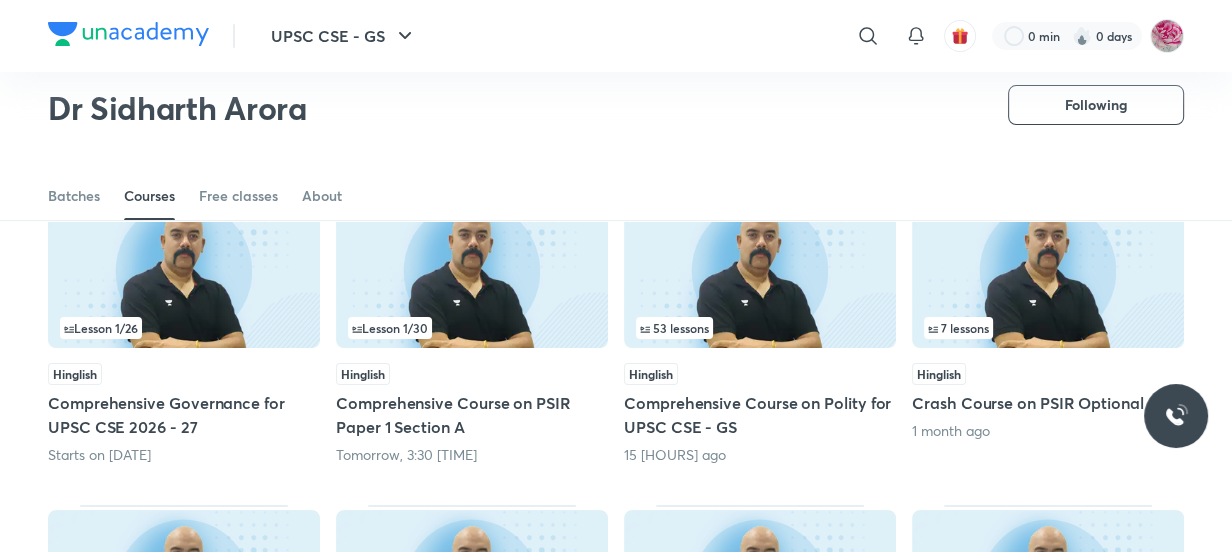 click at bounding box center [1048, 270] 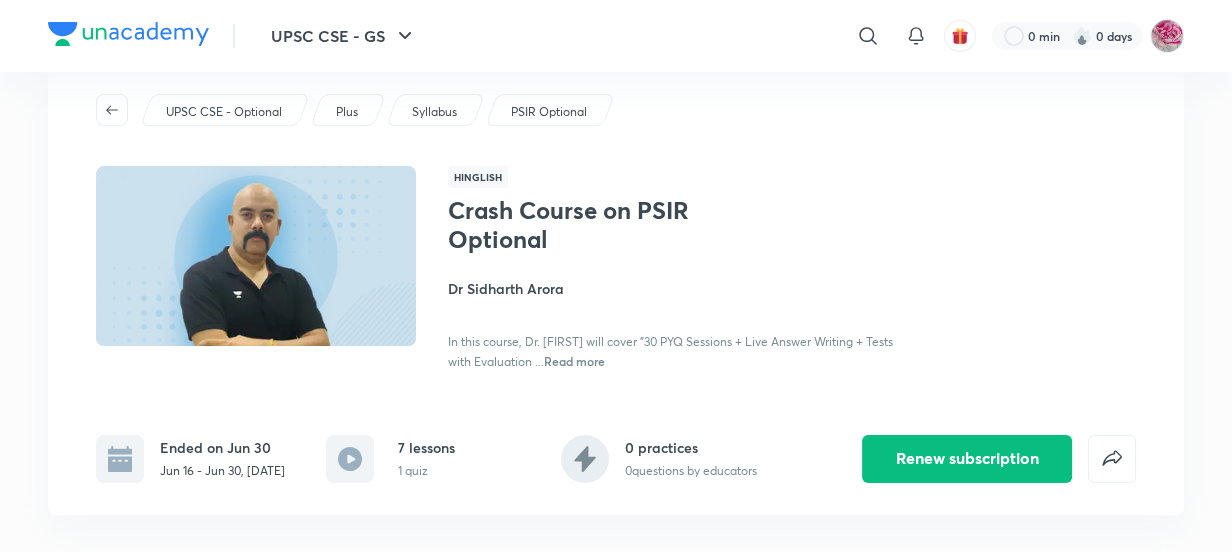 scroll, scrollTop: 54, scrollLeft: 0, axis: vertical 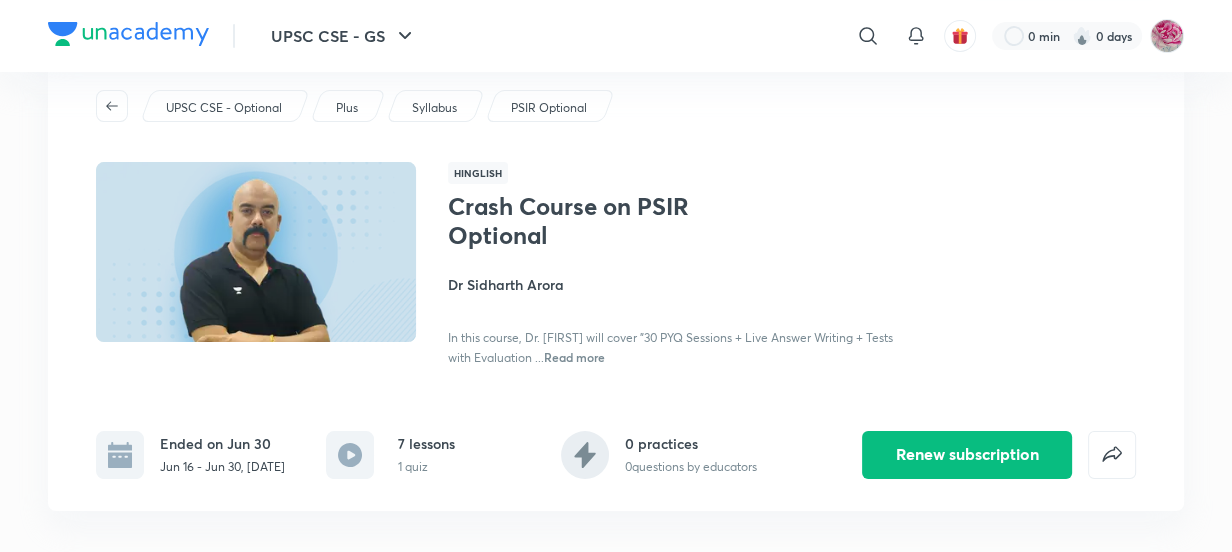 click on "Read more" at bounding box center [574, 357] 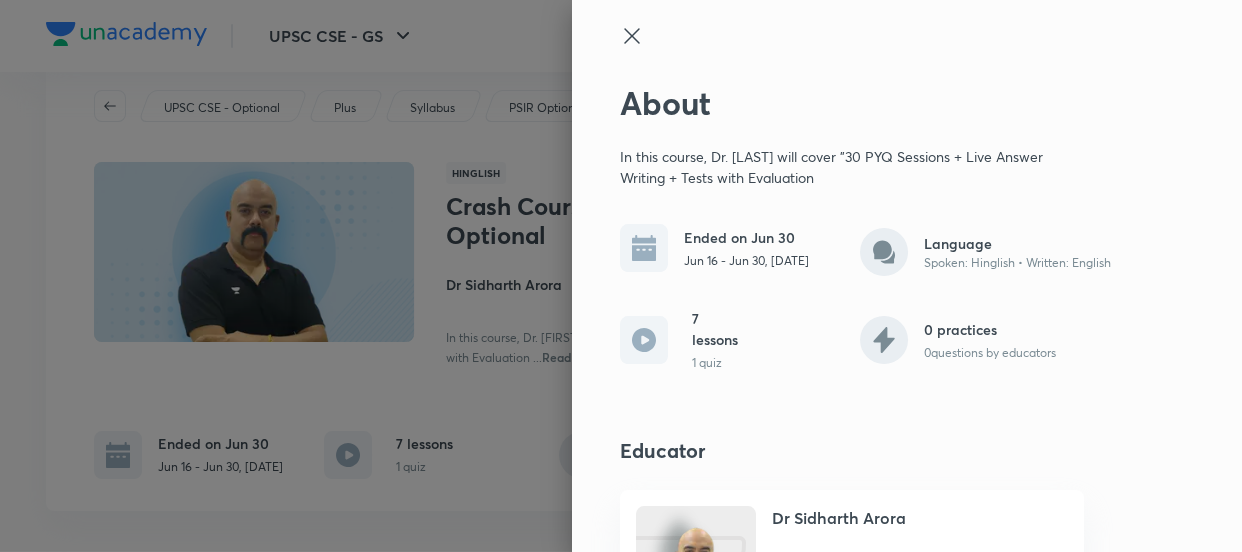 click 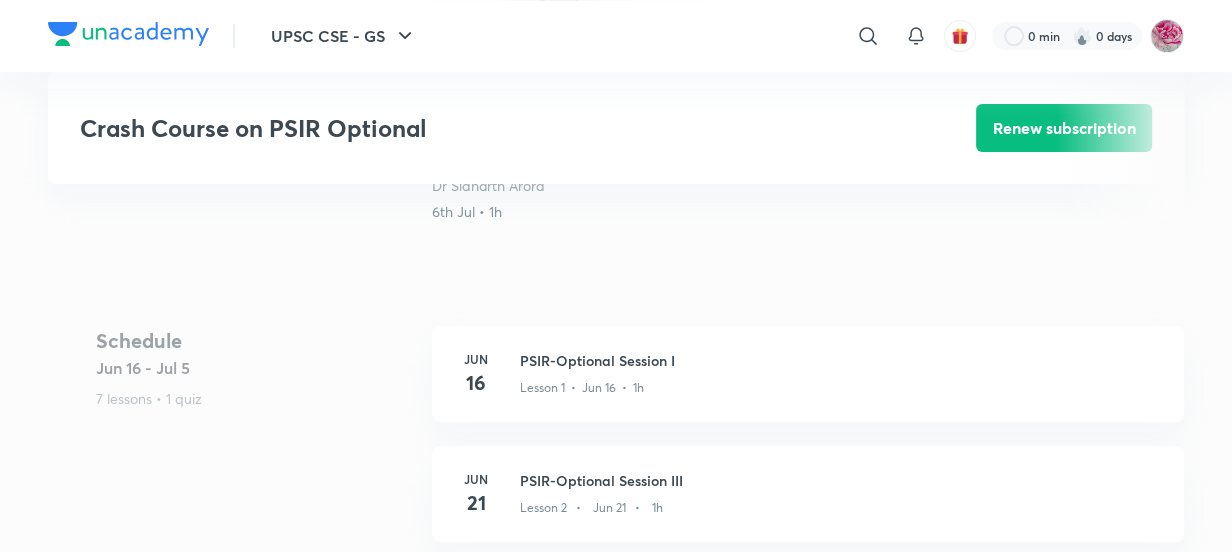 scroll, scrollTop: 760, scrollLeft: 0, axis: vertical 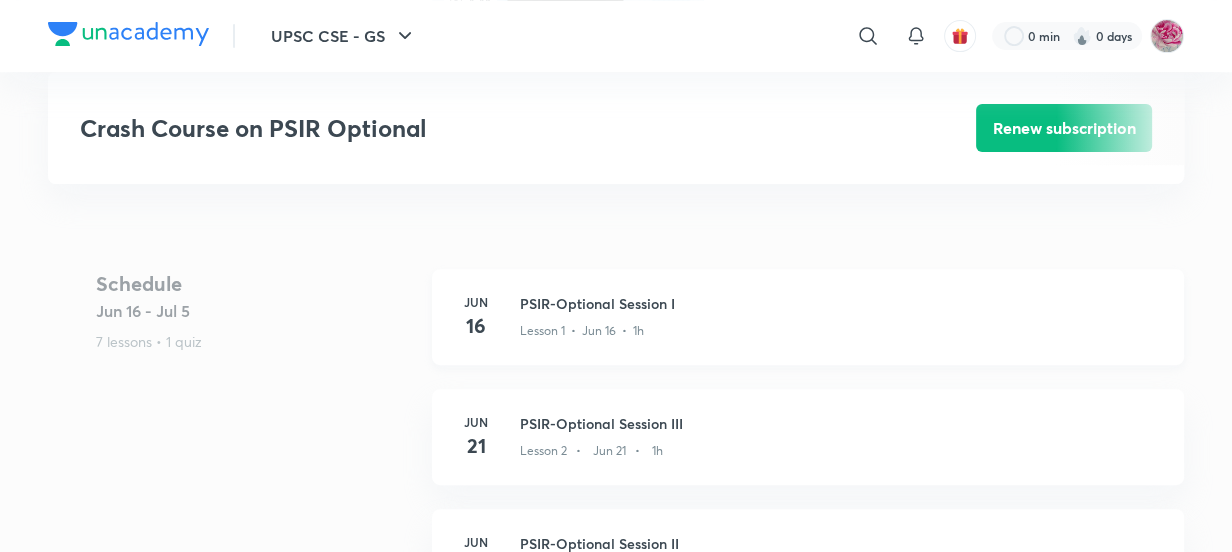 click on "PSIR-Optional Session I" at bounding box center (840, 303) 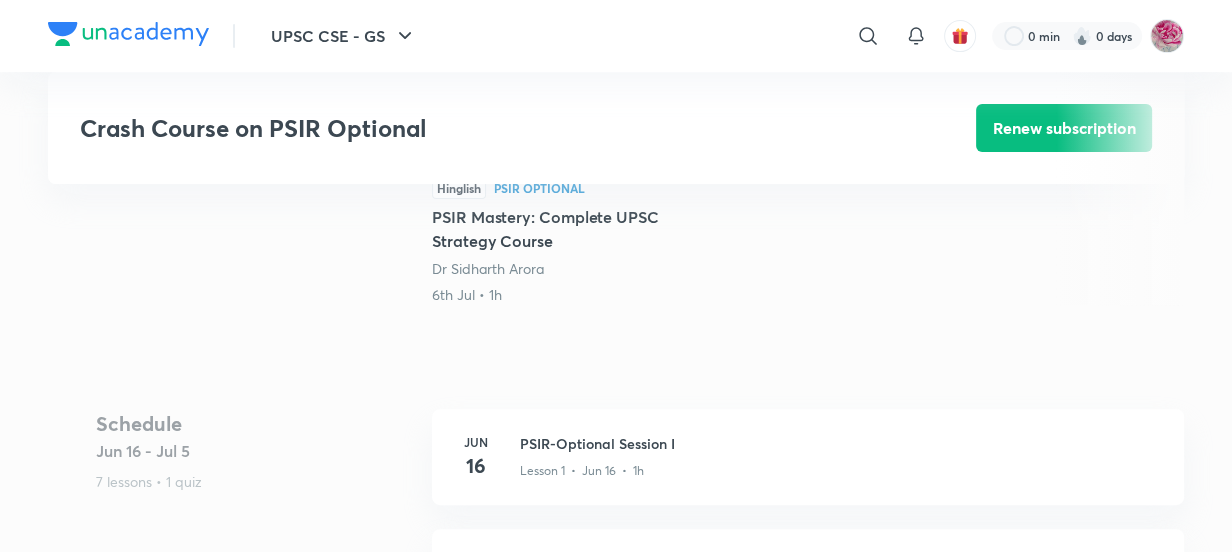 scroll, scrollTop: 618, scrollLeft: 0, axis: vertical 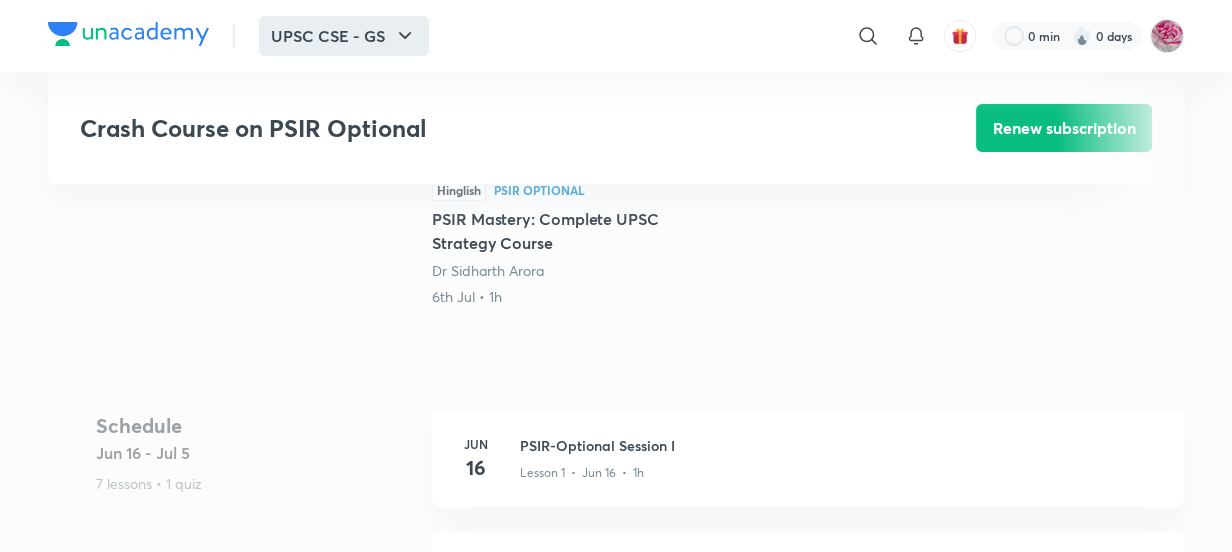 click on "UPSC CSE - GS" at bounding box center [344, 36] 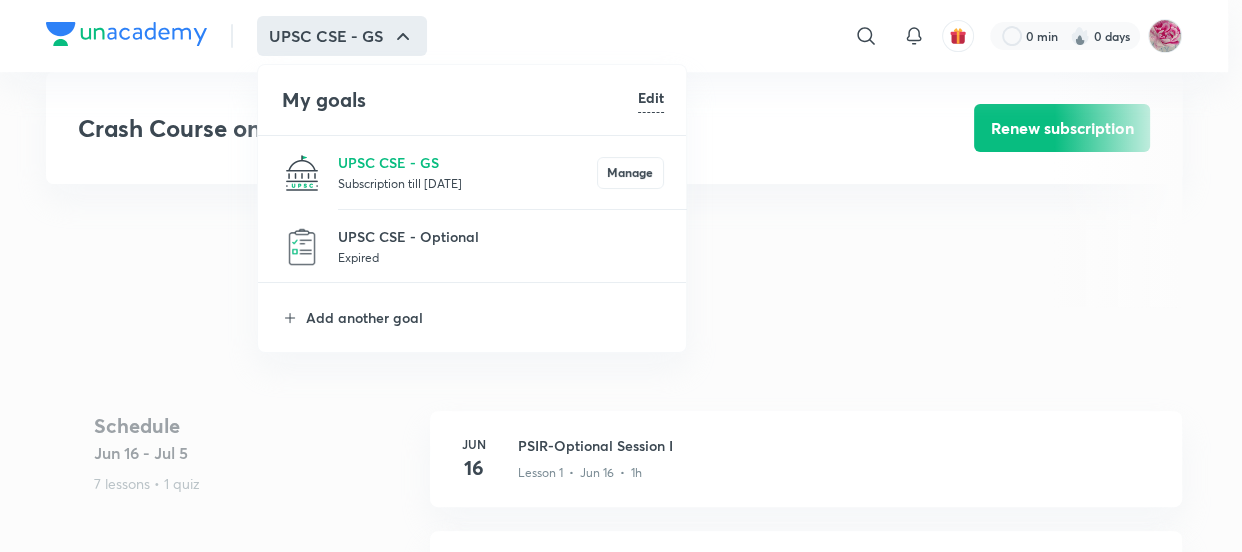 click on "Expired" at bounding box center [501, 257] 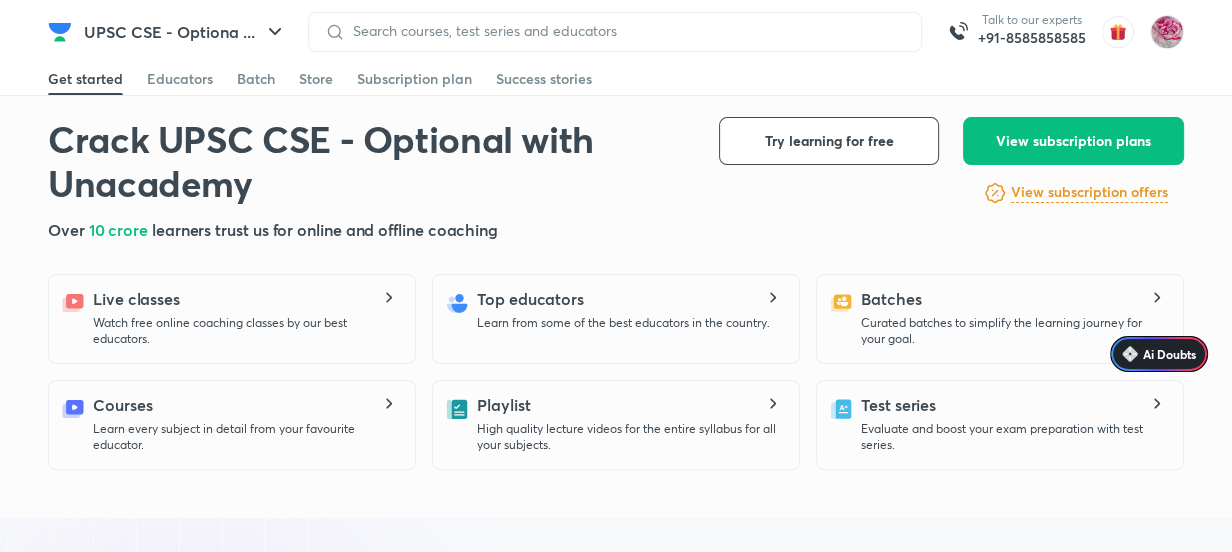 scroll, scrollTop: 411, scrollLeft: 0, axis: vertical 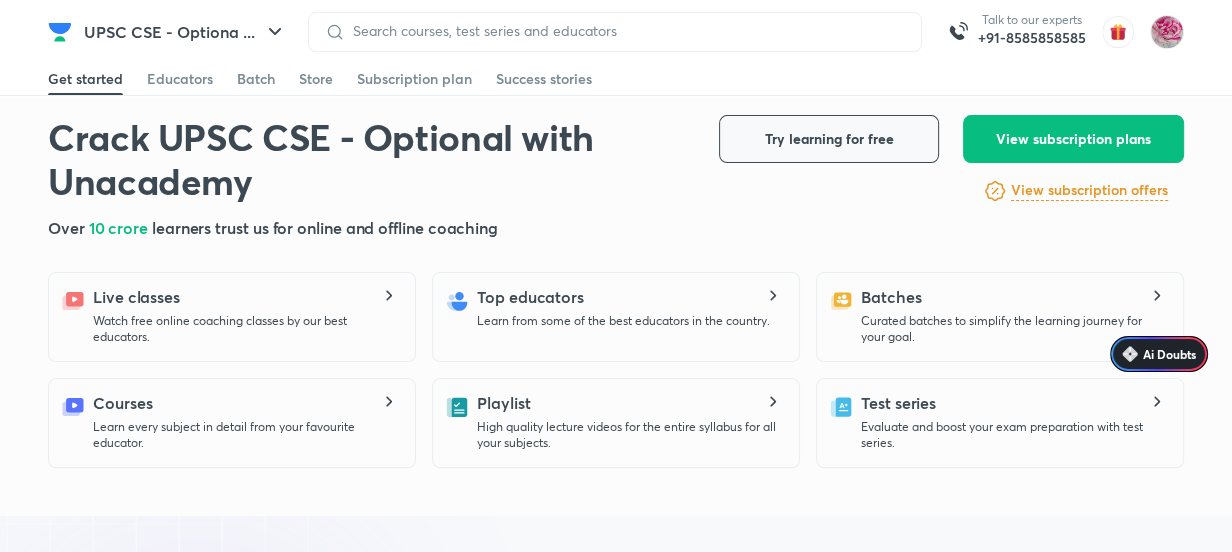click on "Try learning for free" at bounding box center [829, 139] 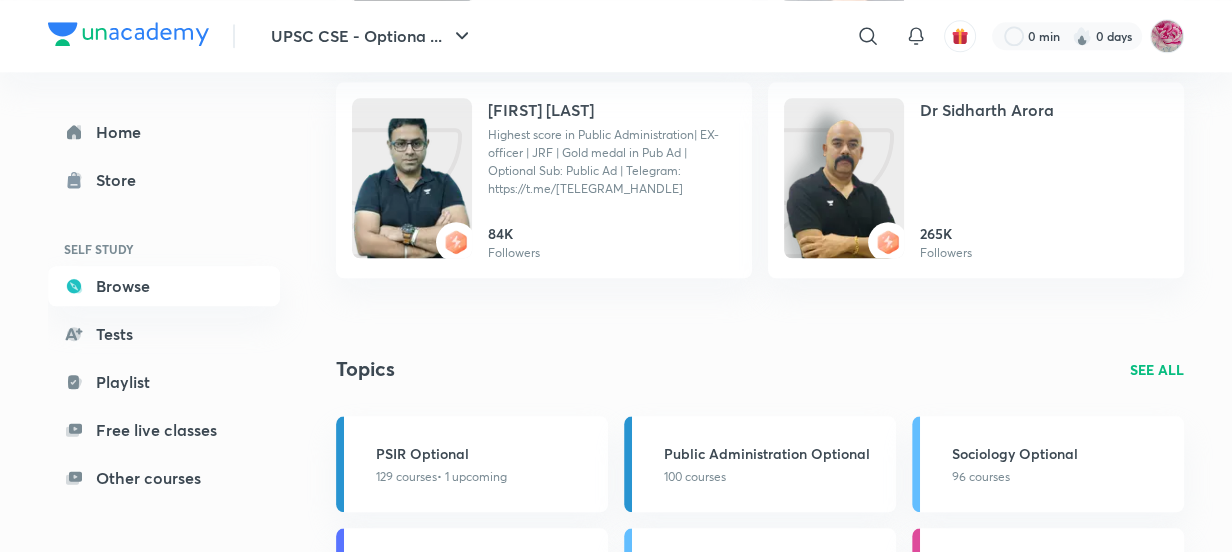 scroll, scrollTop: 1965, scrollLeft: 0, axis: vertical 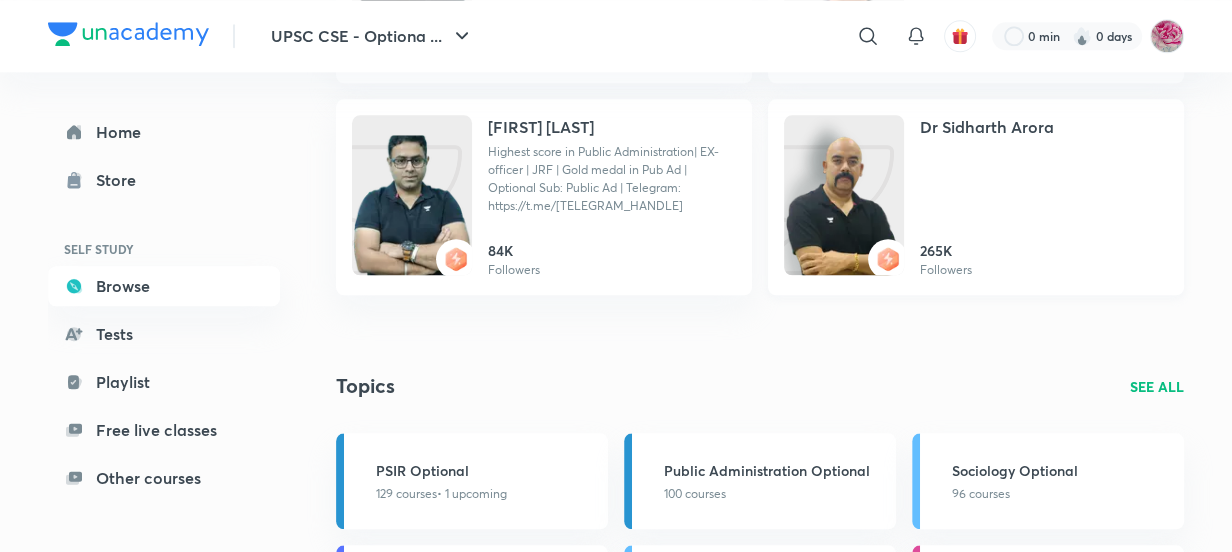 click at bounding box center [844, 215] 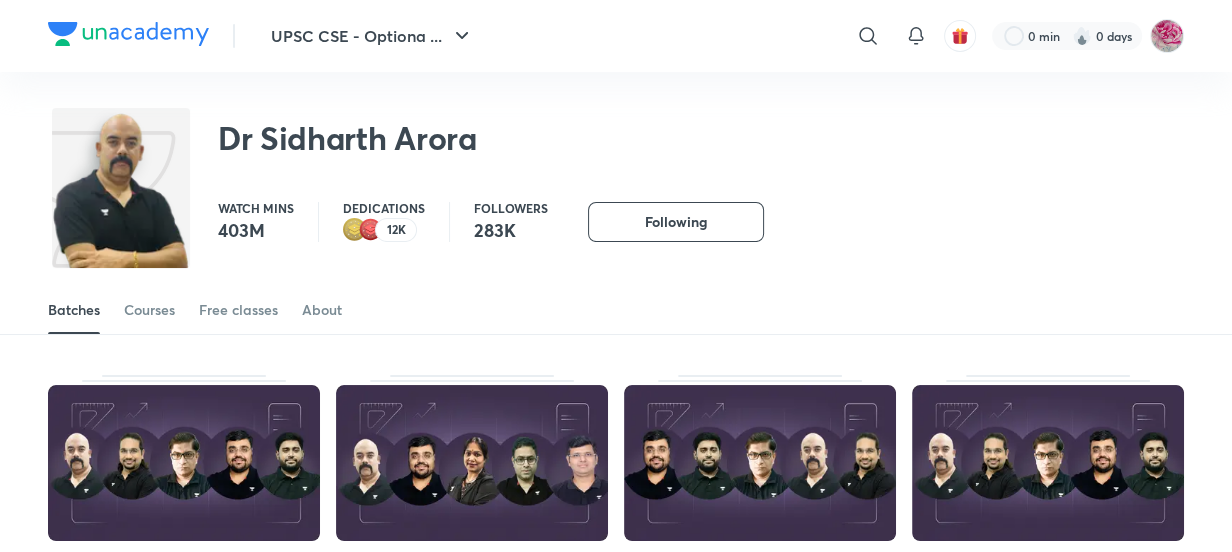 scroll, scrollTop: 87, scrollLeft: 0, axis: vertical 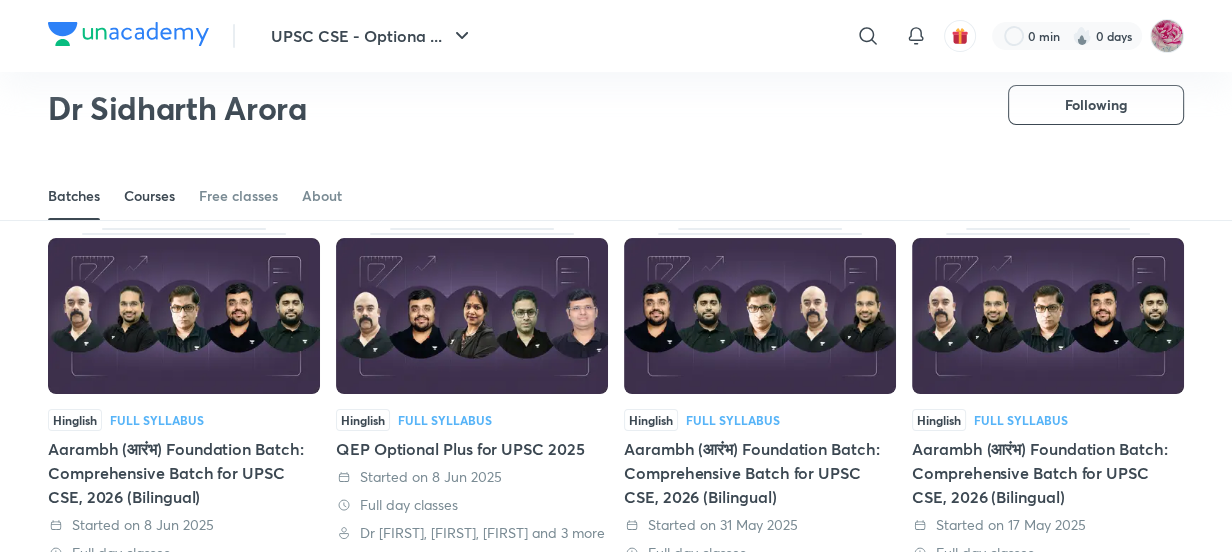 click on "Courses" at bounding box center [149, 196] 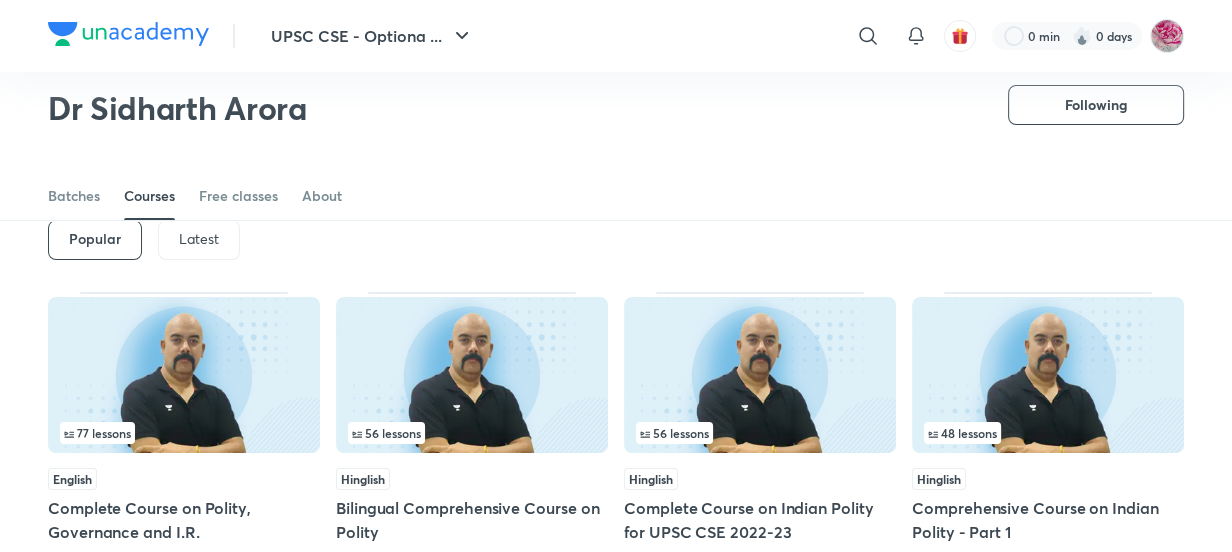 scroll, scrollTop: 69, scrollLeft: 0, axis: vertical 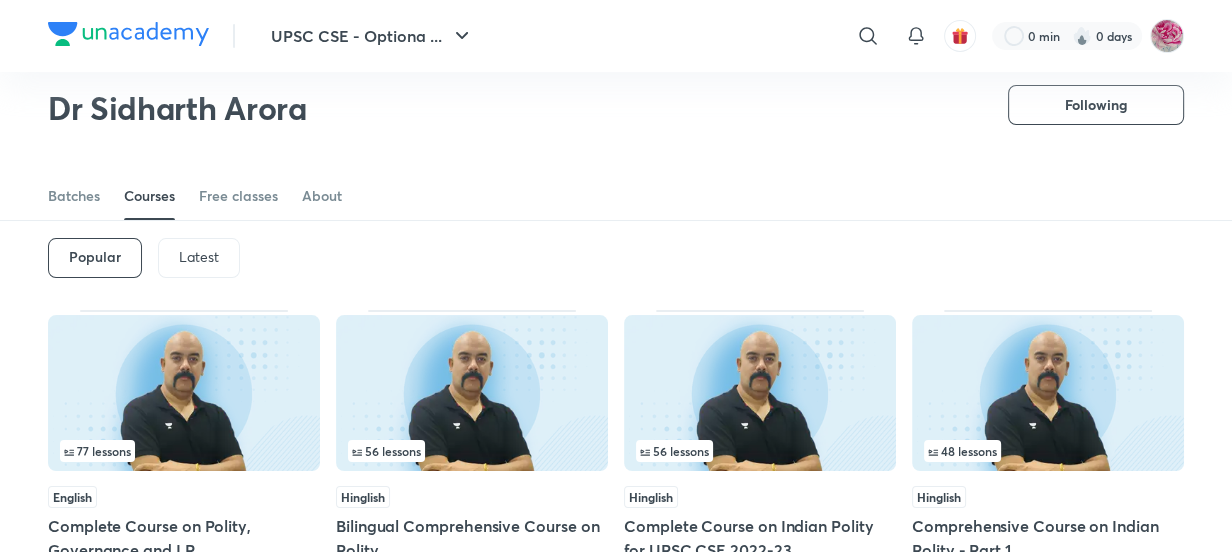 click on "Latest" at bounding box center [199, 258] 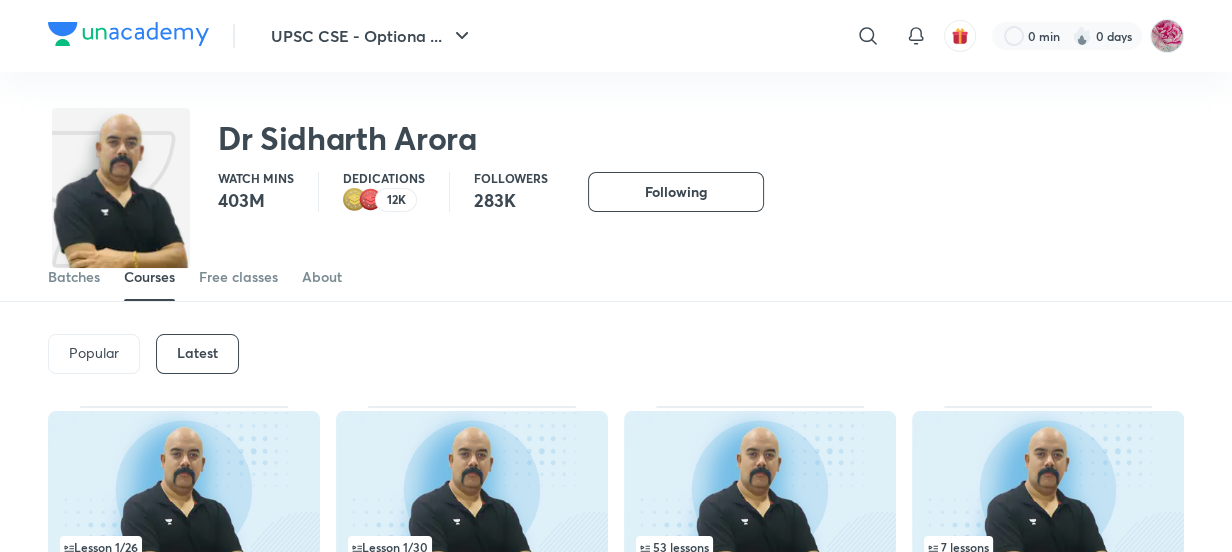 scroll, scrollTop: 0, scrollLeft: 0, axis: both 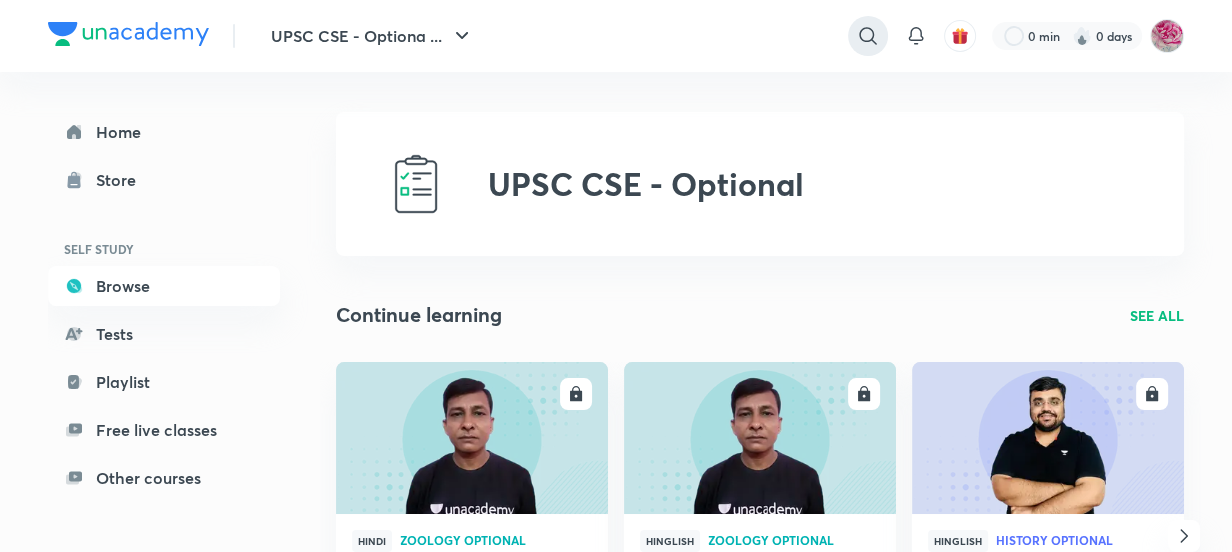 click 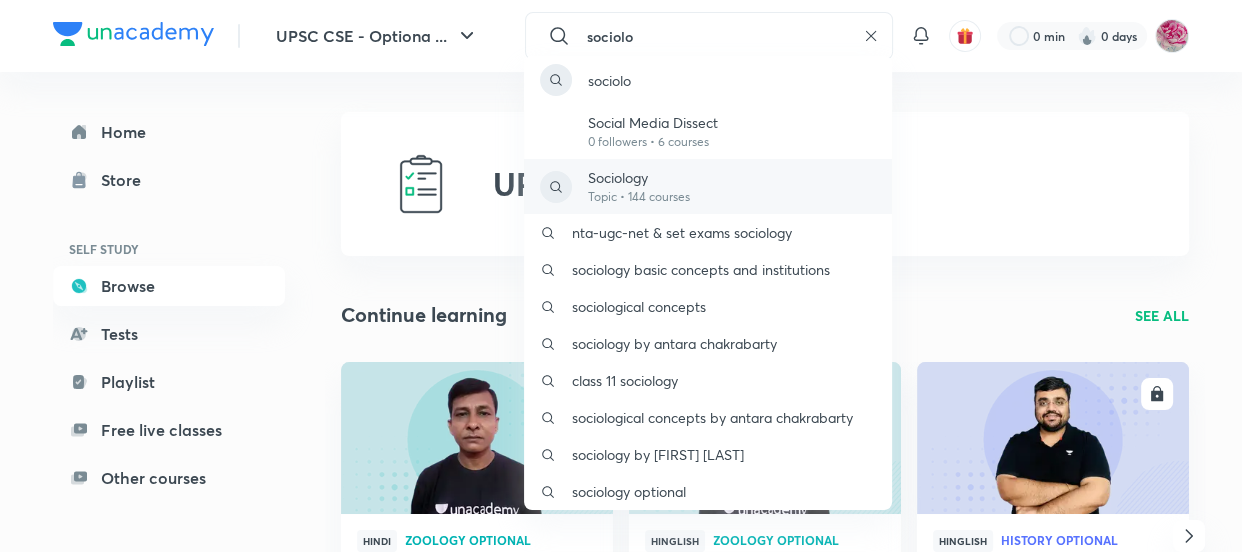 type on "sociolo" 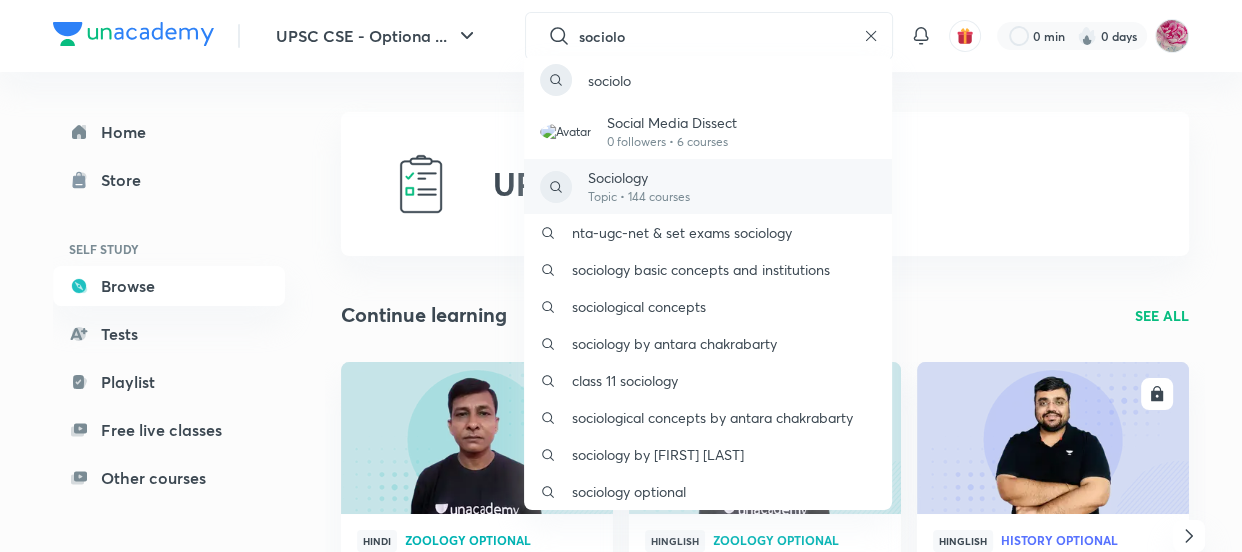 click on "Topic • 144 courses" at bounding box center (639, 197) 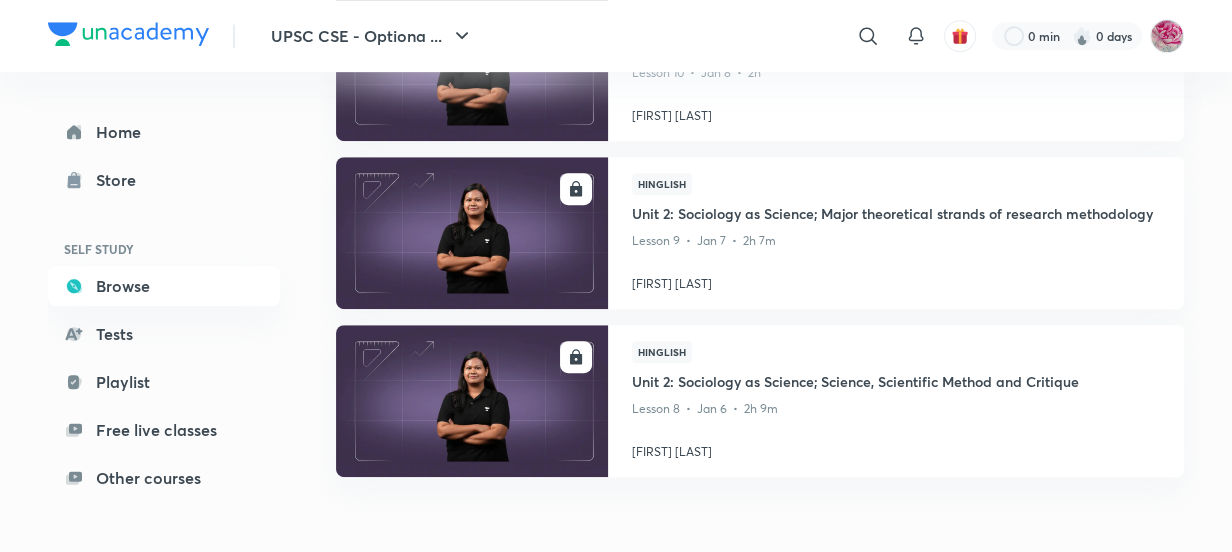 scroll, scrollTop: 912, scrollLeft: 0, axis: vertical 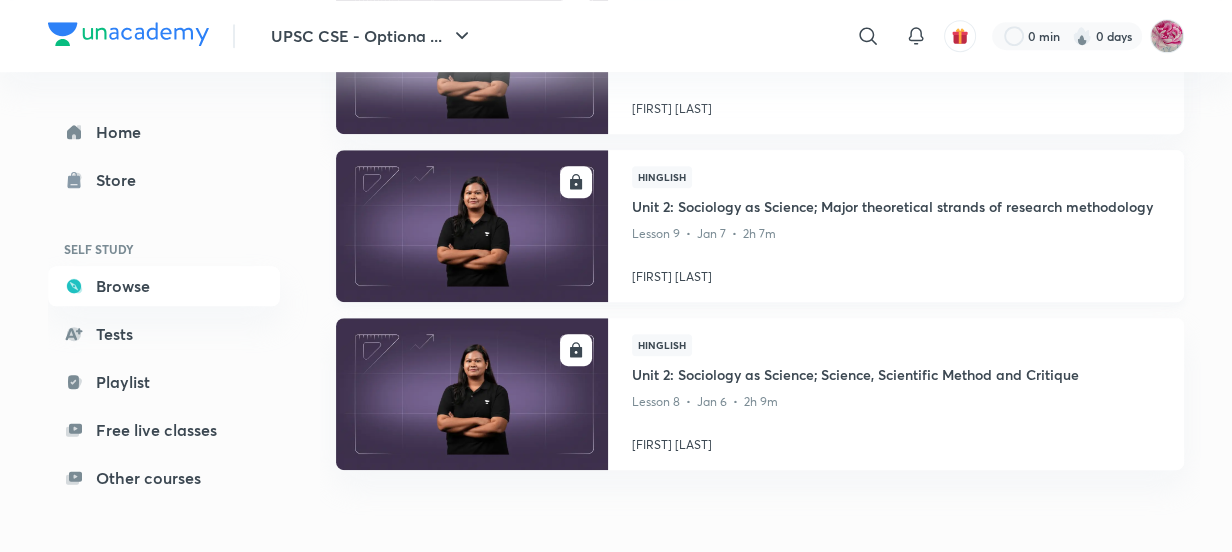 click on "[FIRST] [LAST]" at bounding box center (896, 273) 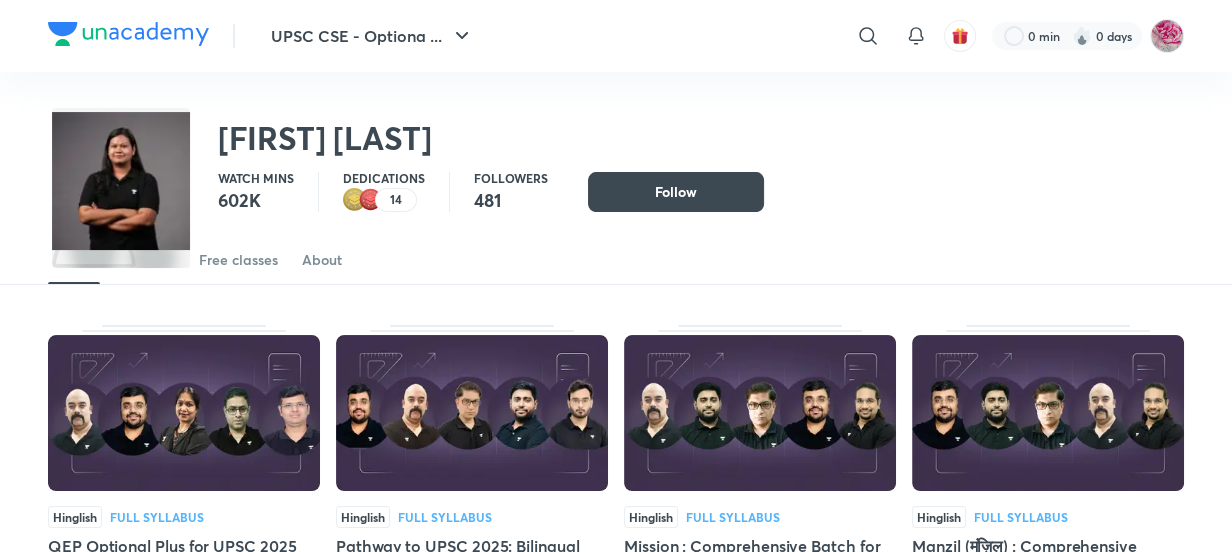 scroll, scrollTop: 0, scrollLeft: 0, axis: both 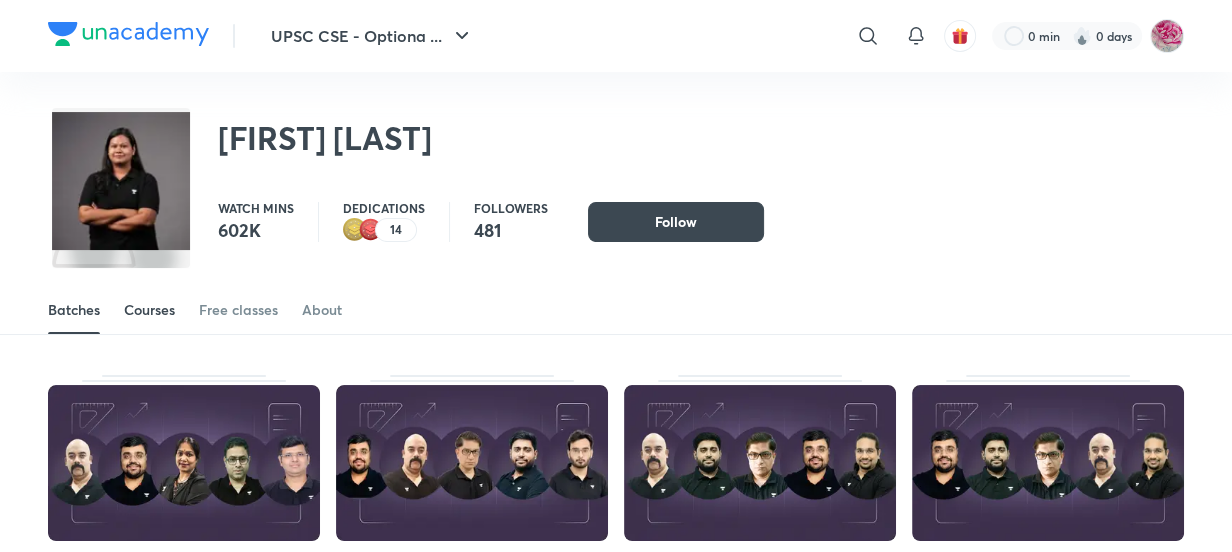 click on "Courses" at bounding box center [149, 310] 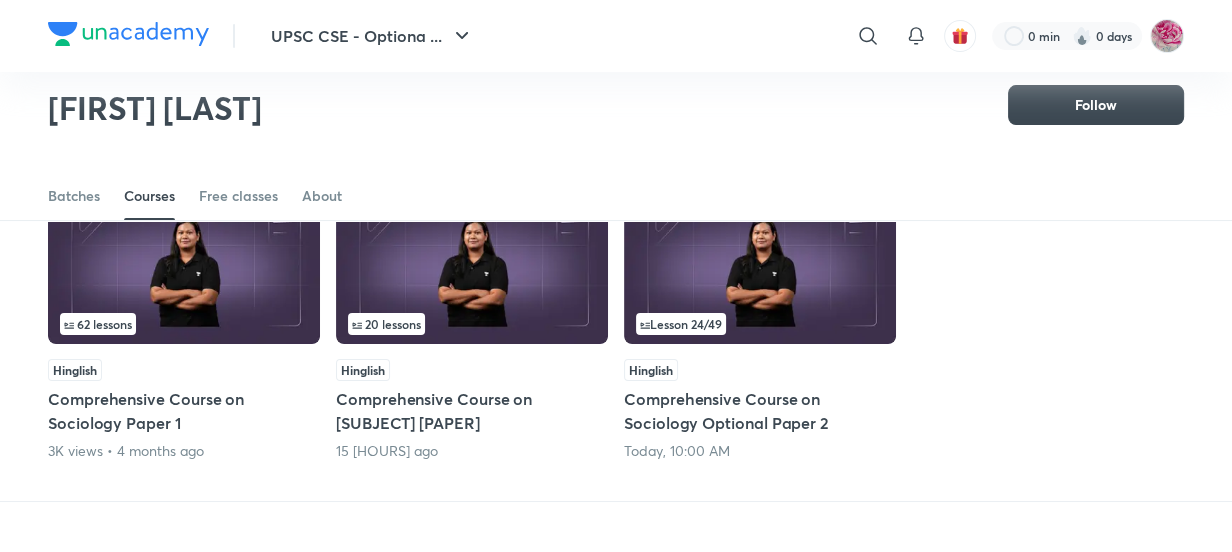 scroll, scrollTop: 239, scrollLeft: 0, axis: vertical 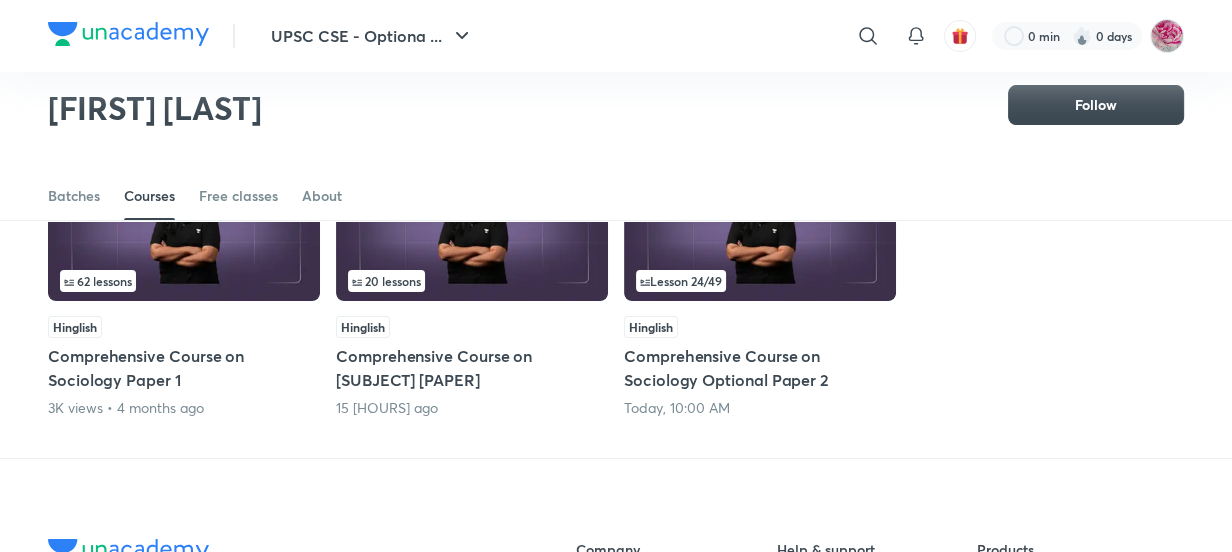 click at bounding box center (184, 223) 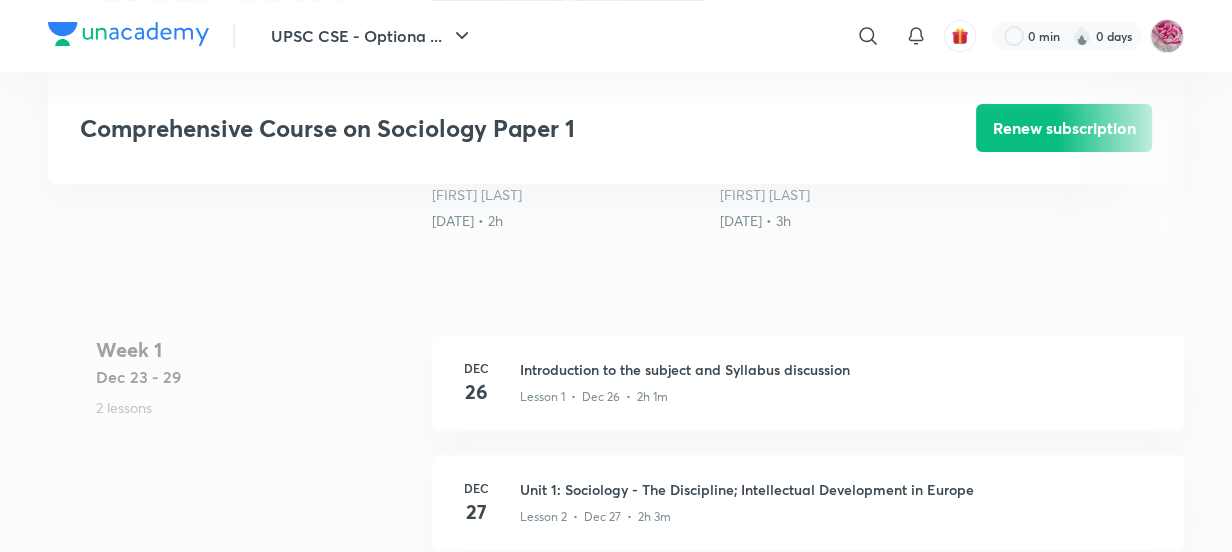 scroll, scrollTop: 693, scrollLeft: 0, axis: vertical 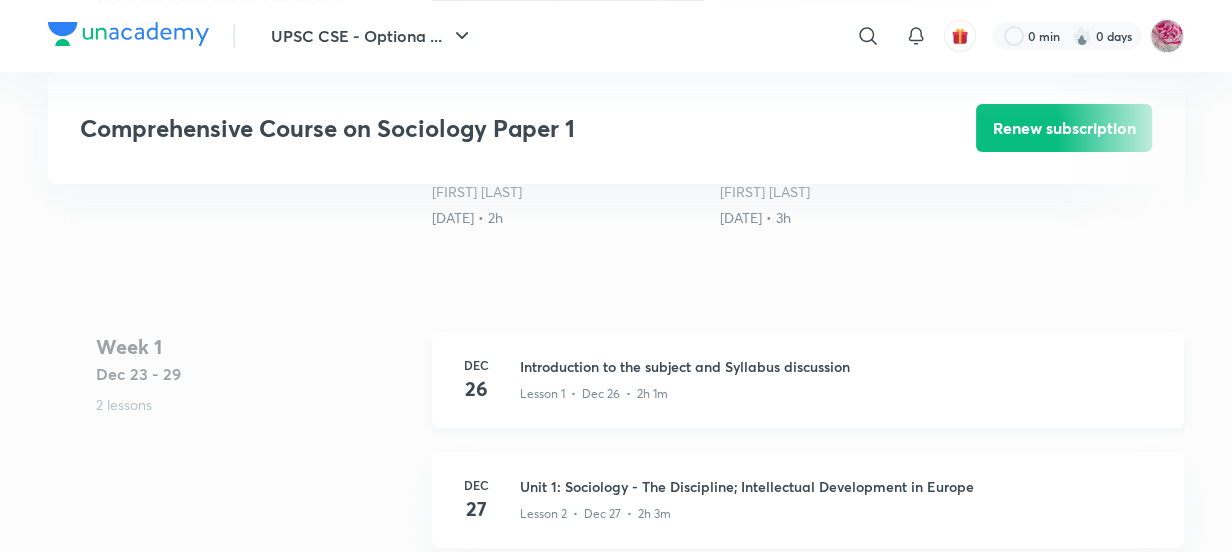 click on "Lesson 1  •  Dec 26  •  2h 1m" at bounding box center [594, 394] 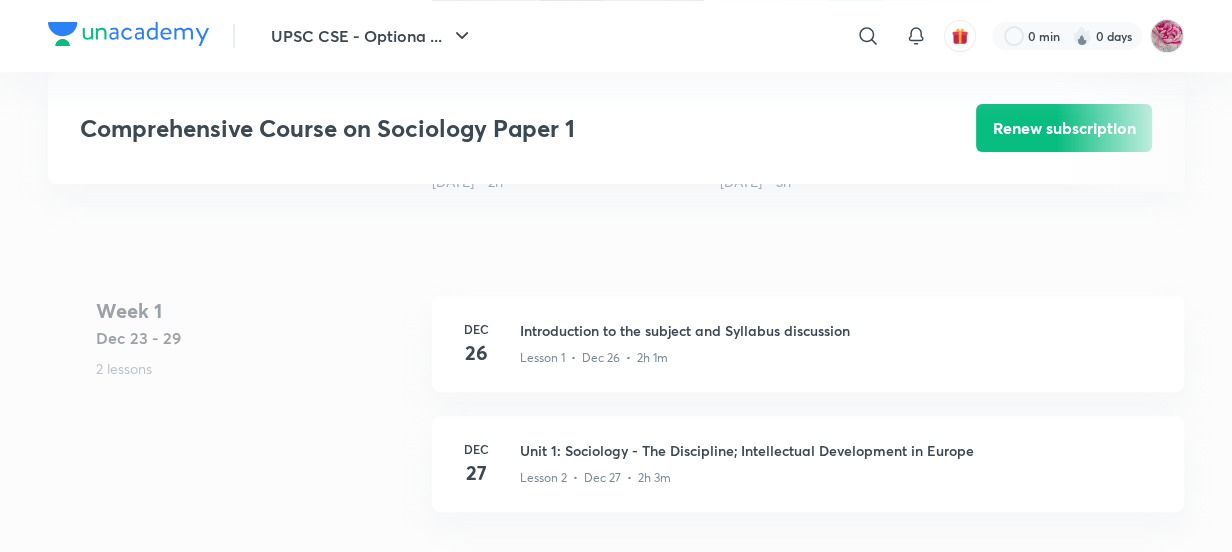 scroll, scrollTop: 750, scrollLeft: 0, axis: vertical 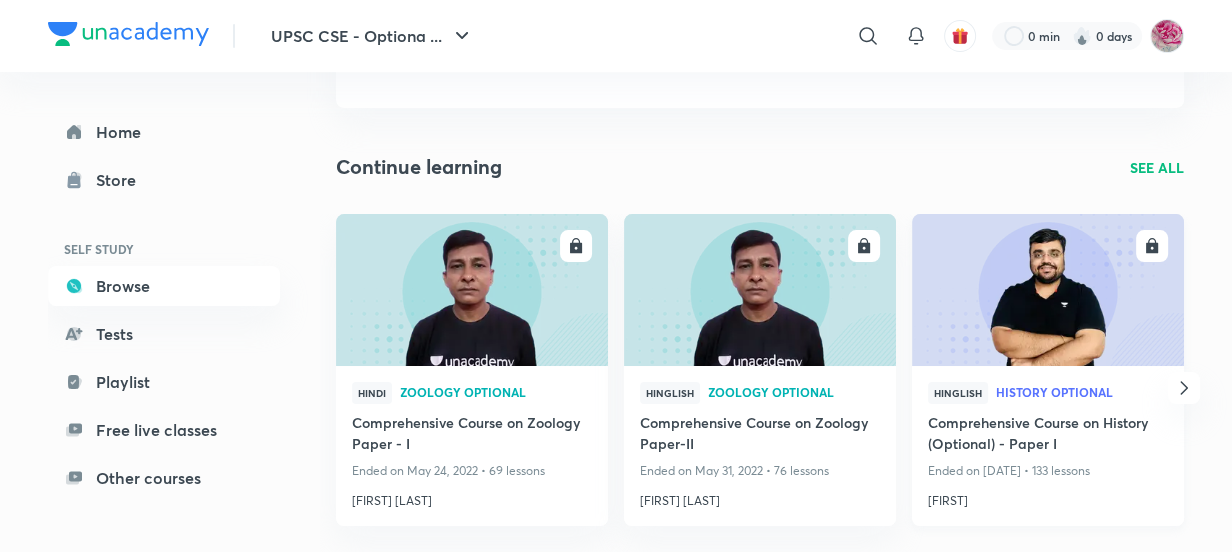 click at bounding box center [1047, 289] 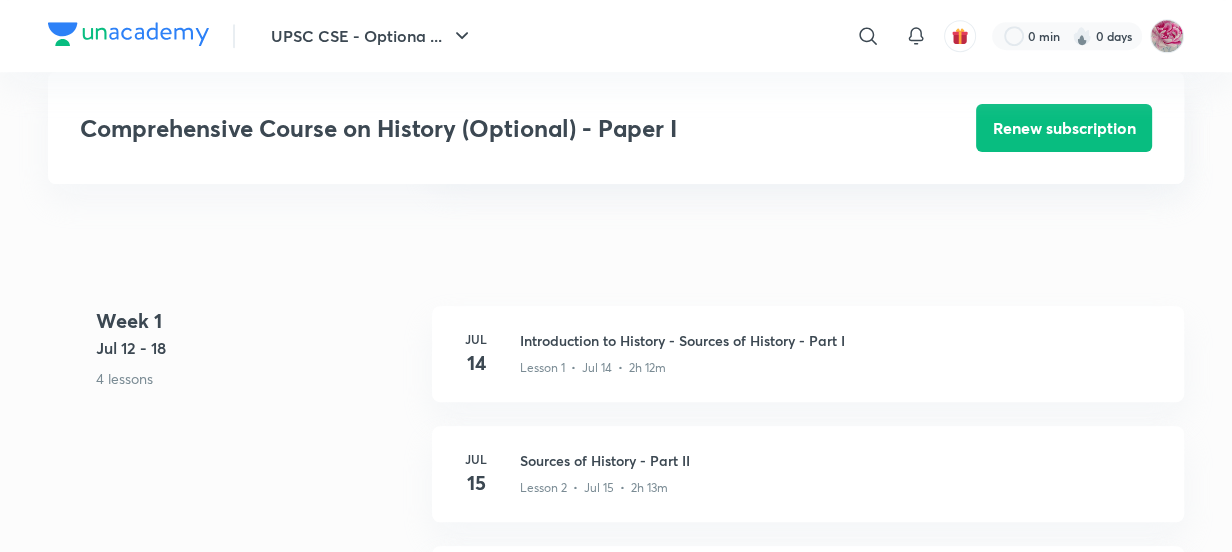 scroll, scrollTop: 1009, scrollLeft: 0, axis: vertical 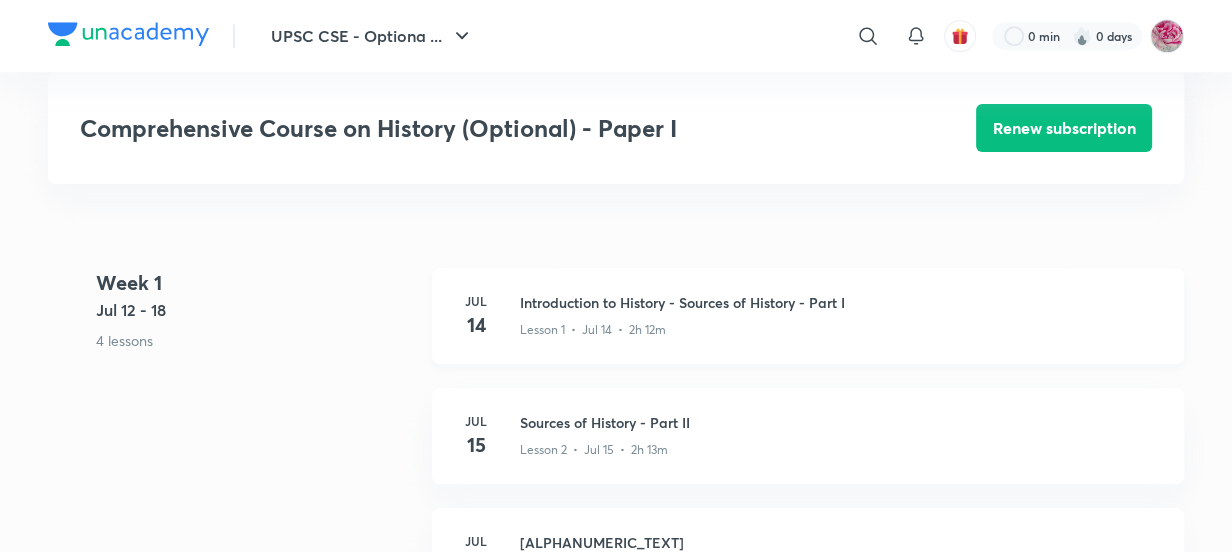 click on "Lesson 1  •  Jul 14  •  2h 12m" at bounding box center (840, 326) 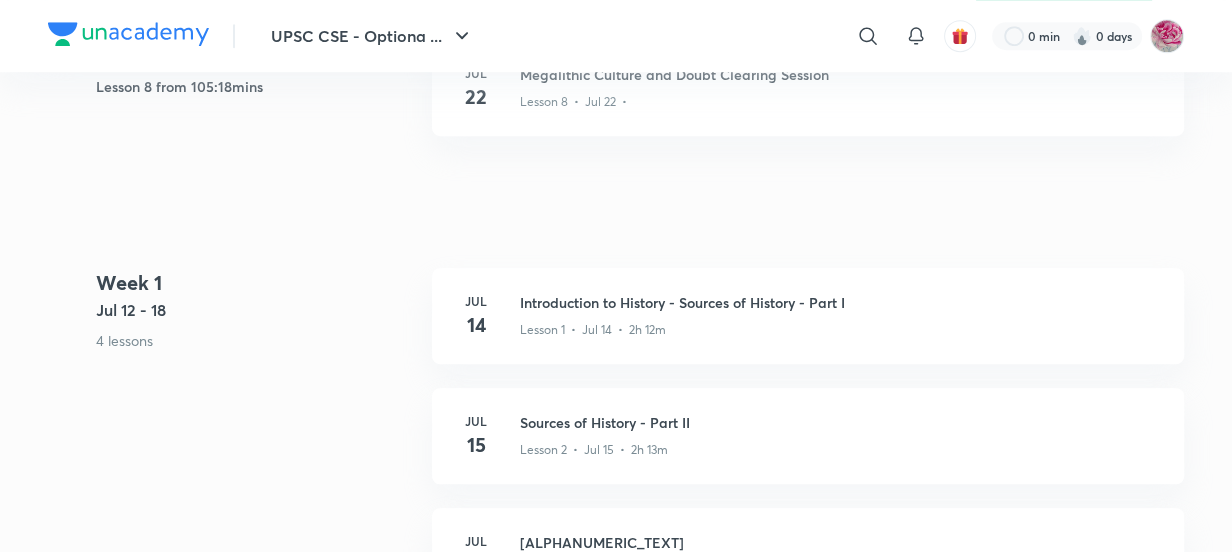 scroll, scrollTop: 0, scrollLeft: 0, axis: both 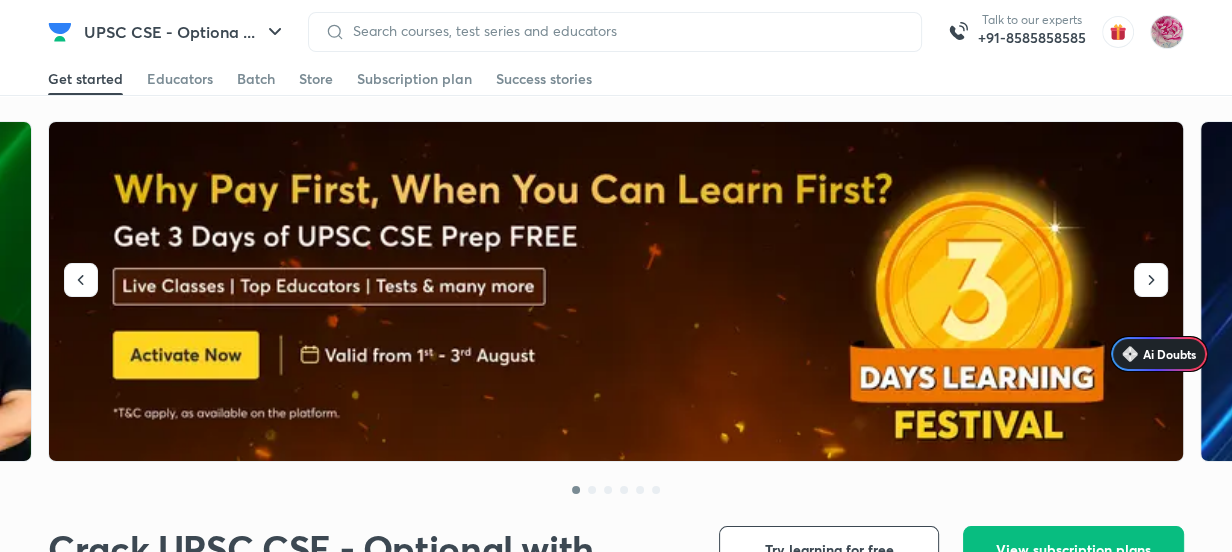 click at bounding box center [617, 292] 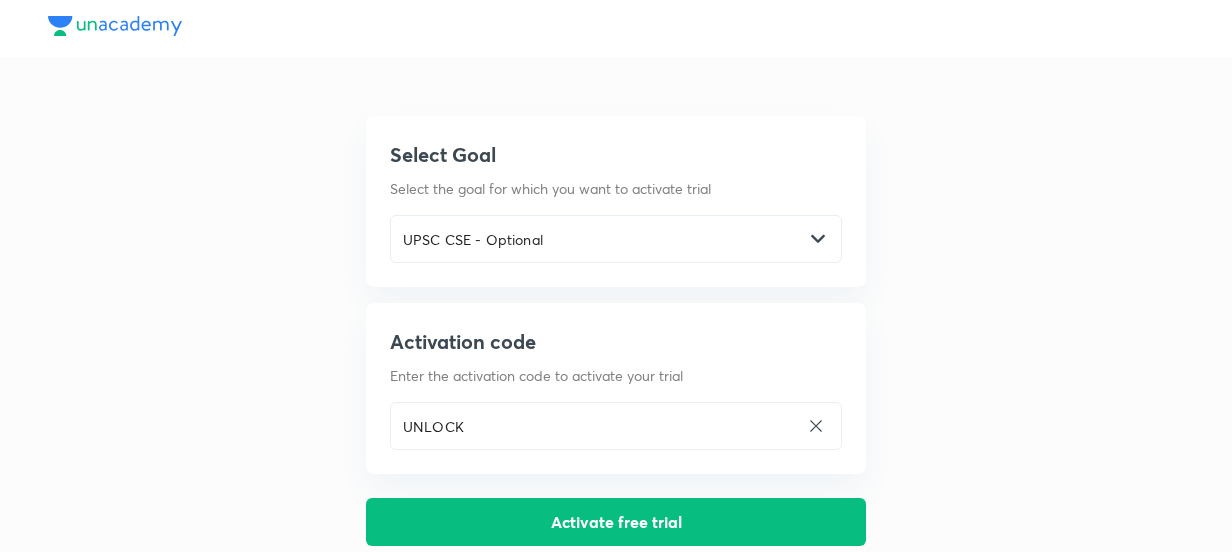 scroll, scrollTop: 0, scrollLeft: 0, axis: both 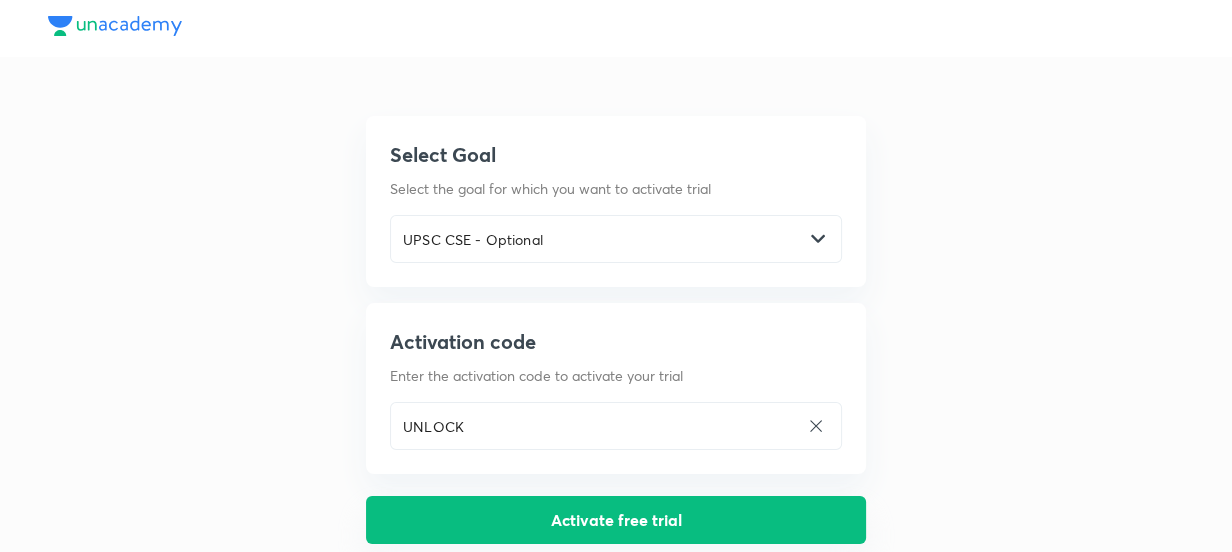 click on "Activate free trial" at bounding box center (616, 520) 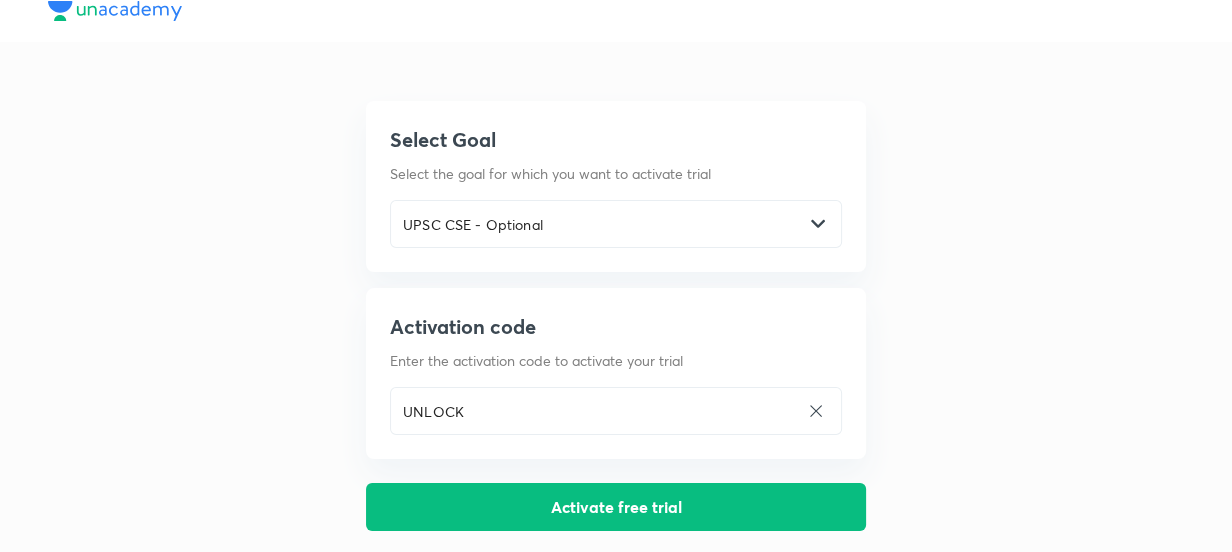 scroll, scrollTop: 0, scrollLeft: 0, axis: both 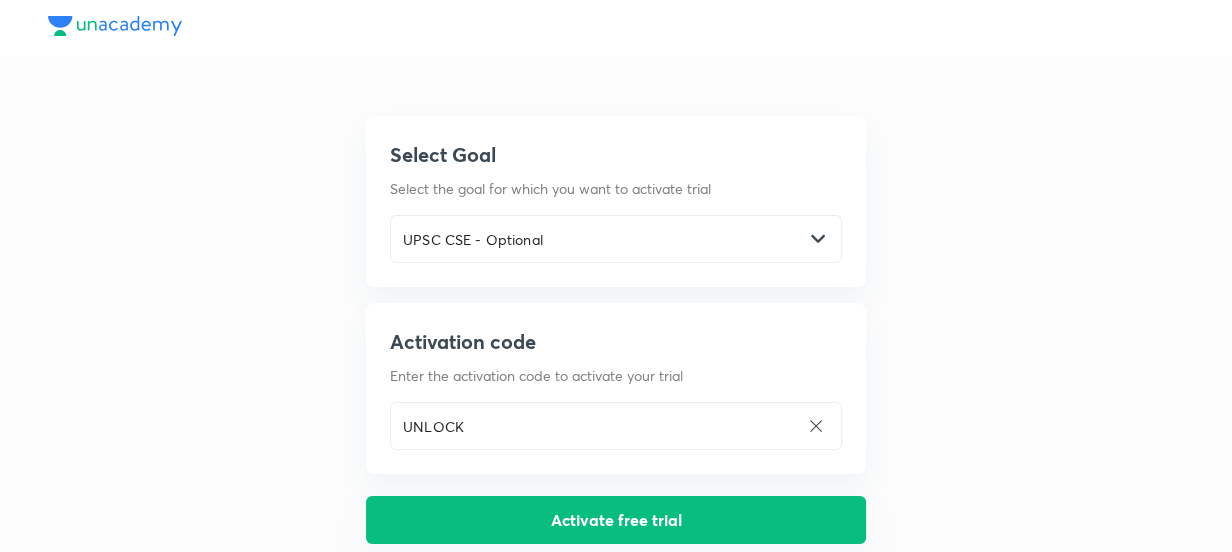click on "Activate free trial" at bounding box center [616, 520] 